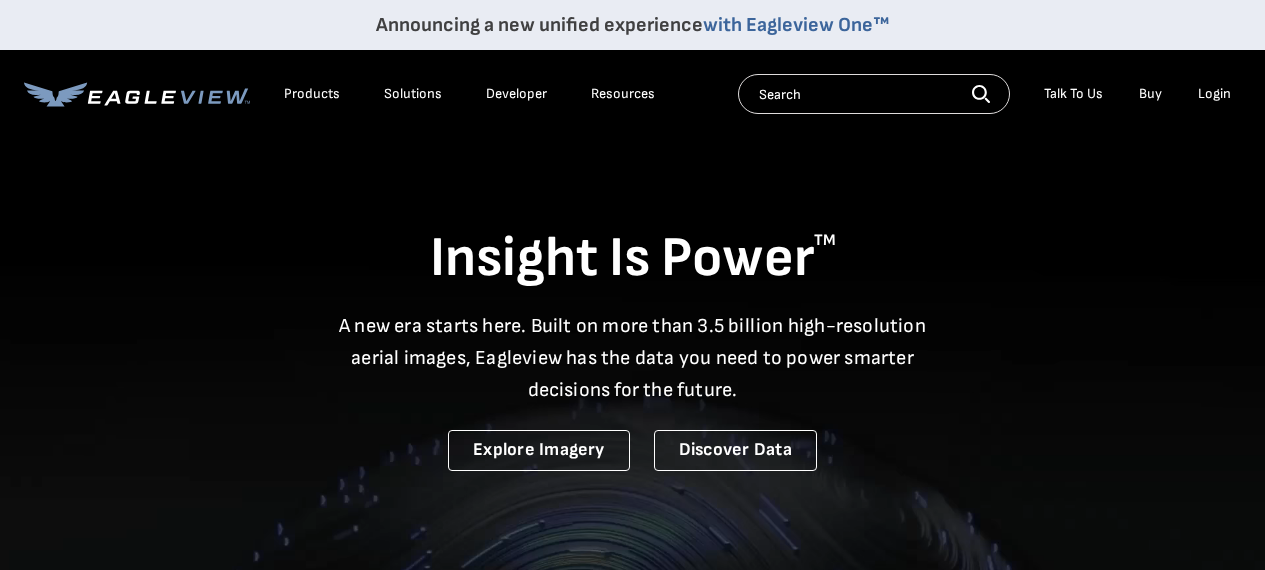 scroll, scrollTop: 0, scrollLeft: 0, axis: both 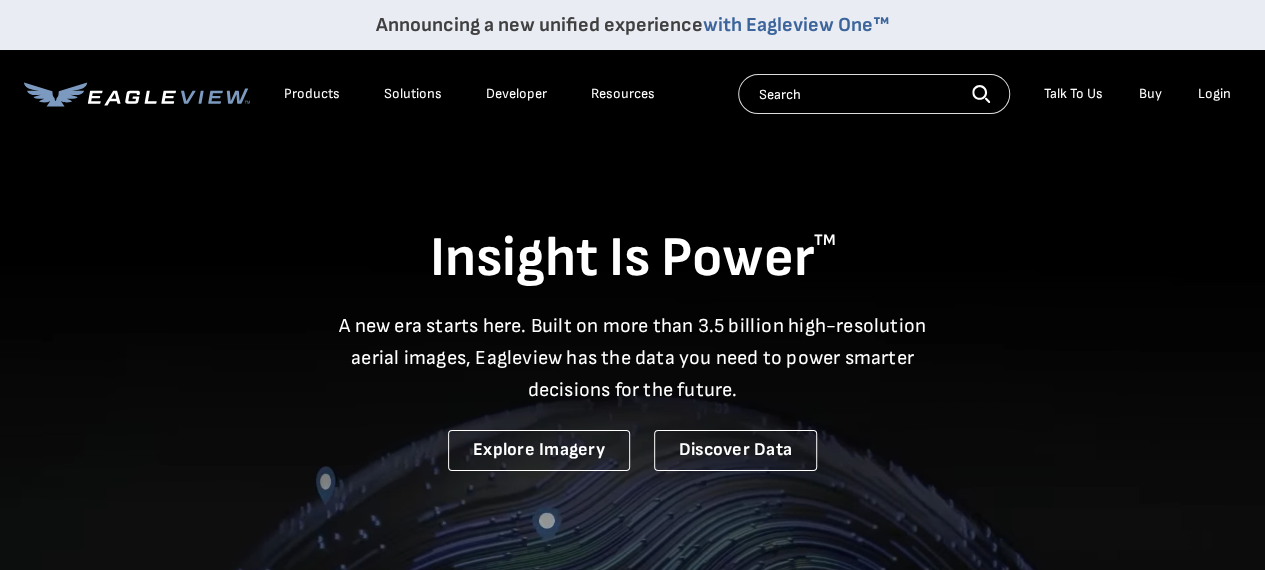click on "Login" at bounding box center [1214, 94] 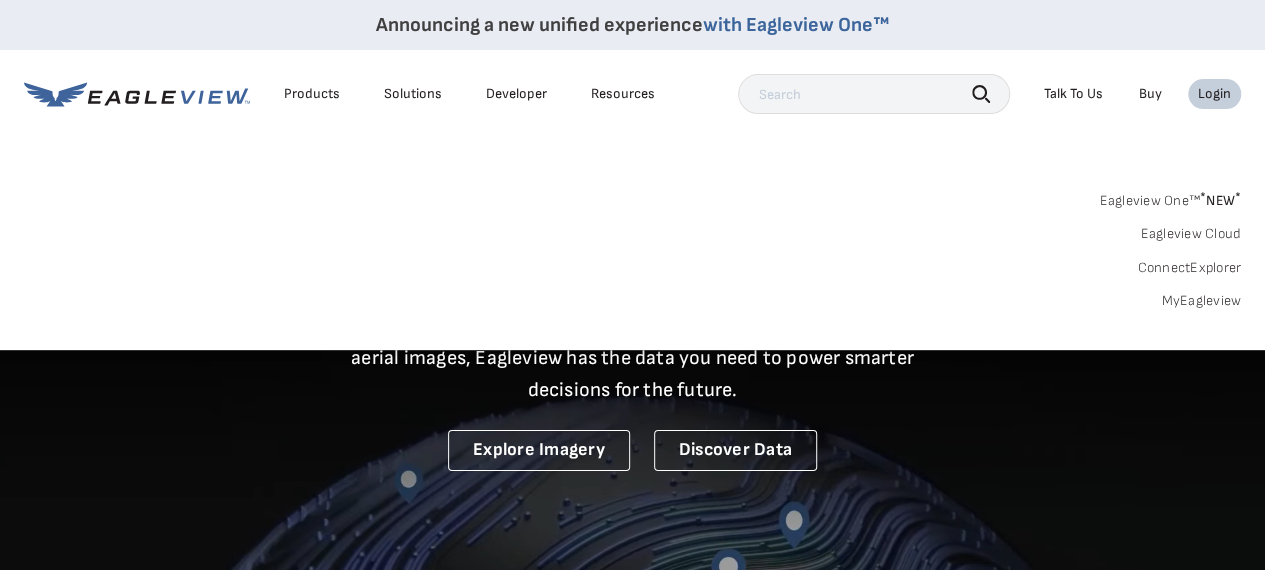 click on "MyEagleview" at bounding box center (1201, 301) 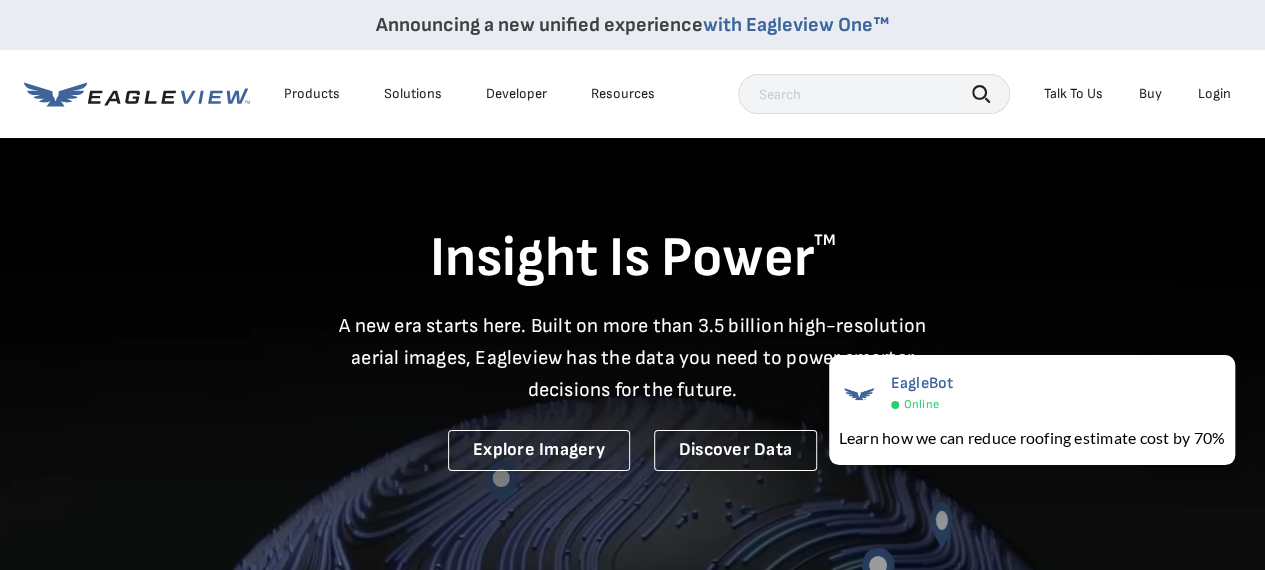 click on "Login" at bounding box center [1214, 94] 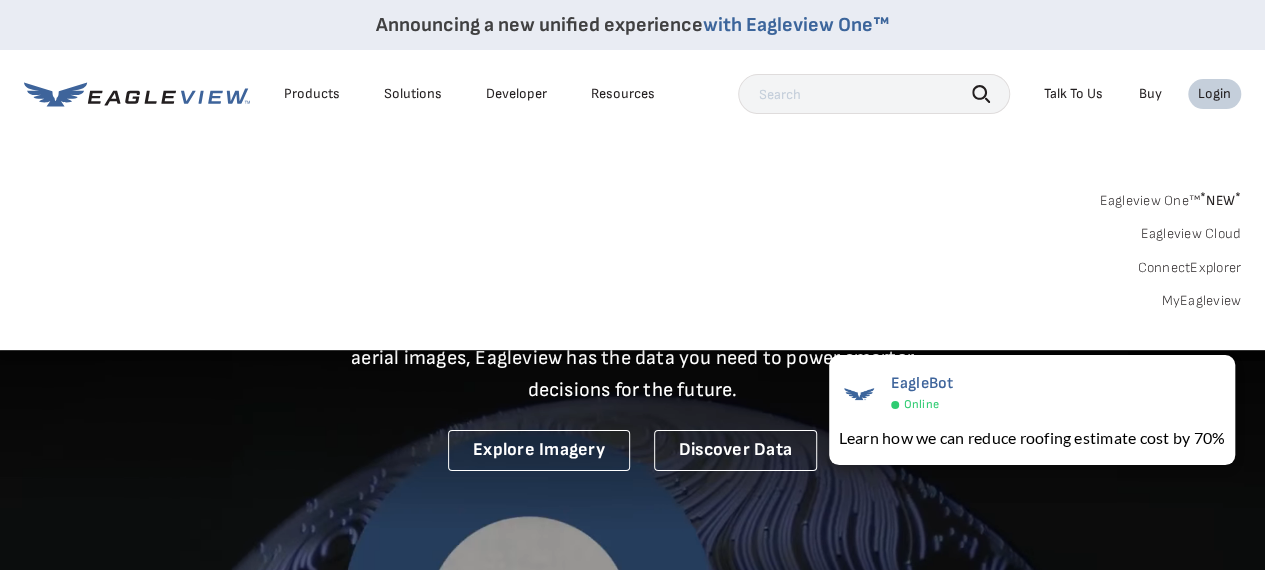 click on "MyEagleview" at bounding box center [1201, 301] 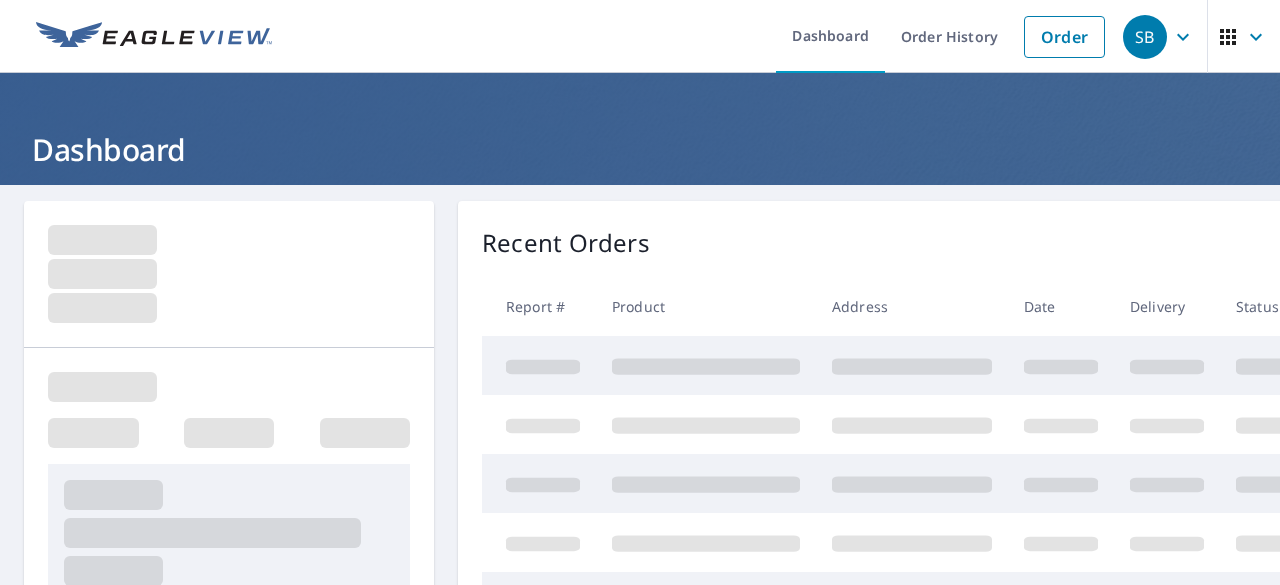 scroll, scrollTop: 0, scrollLeft: 0, axis: both 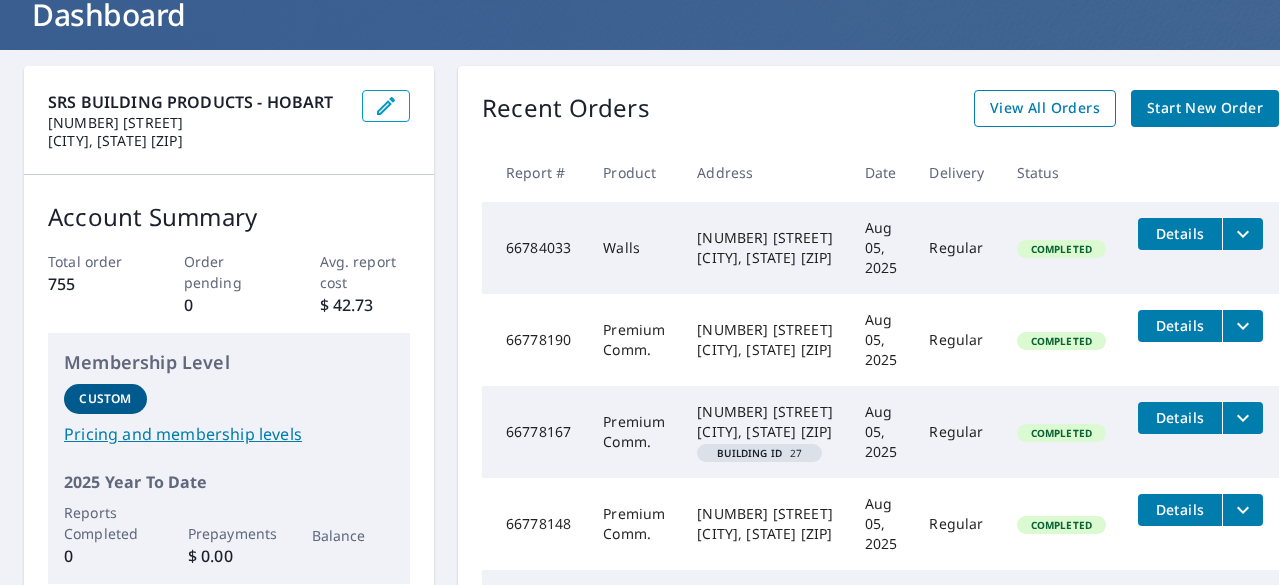 click on "View All Orders" at bounding box center [1045, 108] 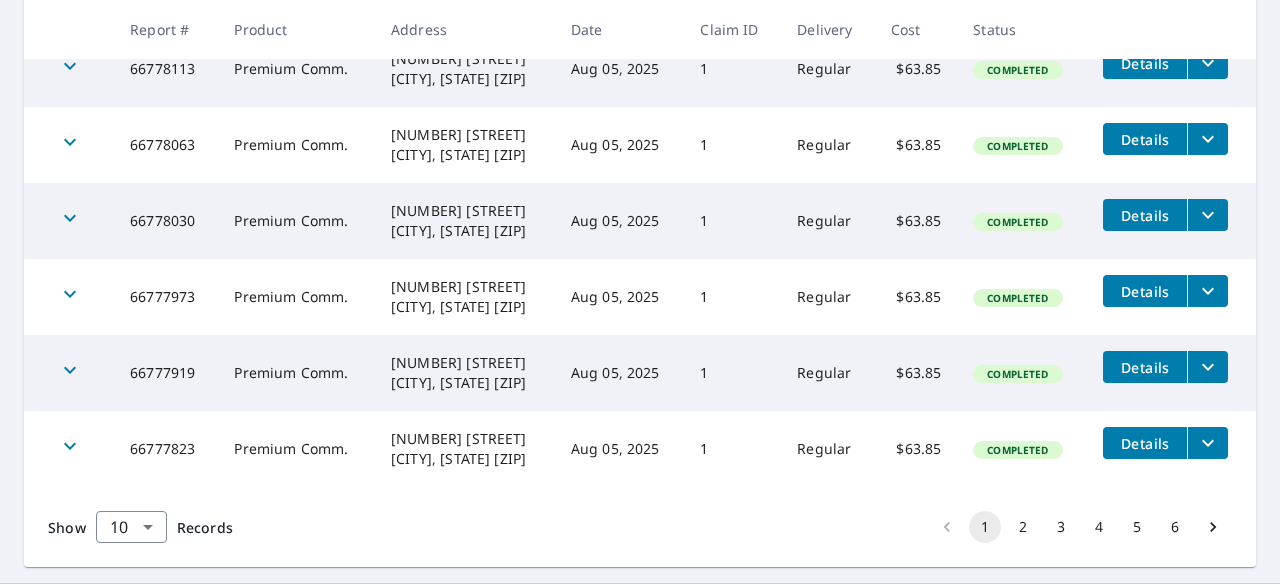 scroll, scrollTop: 780, scrollLeft: 0, axis: vertical 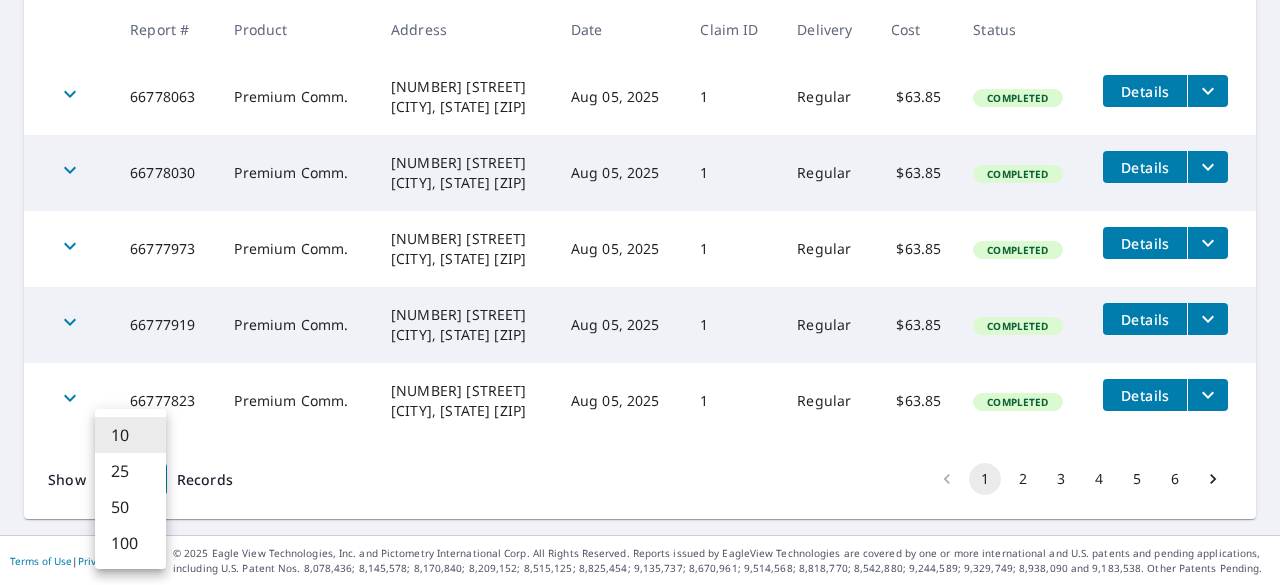 click on "SB SB
Dashboard Order History Order SB Dashboard / Order History Order History ​ Search Download Excel 1-10 of 60 records shown Refine results by choosing filters Products Status Orgs Last year Apply Reset Report # Product Address Date Claim ID Delivery Cost Status 66784033 Walls 401 N Indiana St
Griffith, IN 46319 Aug 05, 2025 N/A Regular $36.00 Completed Details 66778190 Premium Comm. 5342 Lucas Pkwy
Lowell, IN 46356 Aug 05, 2025 1 Regular $63.85 Completed Details 66778167 Premium Comm. 5314 Lucas Pkwy
Lowell, IN 46356 Building ID 27 Aug 05, 2025 1 Regular $63.85 Completed Details 66778148 Premium Comm. 5315 Bel Aire Ln
Lowell, IN 46356 Aug 05, 2025 1 Regular $63.85 Completed Details 66778113 Premium Comm. 5322 Bel Aire Ln
Lowell, IN 46356 Aug 05, 2025 1 Regular $63.85 Completed Details 66778063 Premium Comm. 18235 Bel Aire Dr
Lowell, IN 46356 Aug 05, 2025 1 Regular $63.85 Completed Details 66778030 Premium Comm. 18252 Bel Aire Dr
Lowell, IN 46356 Aug 05, 2025 1 Regular $63.85 Completed Details 1 1" at bounding box center [640, 292] 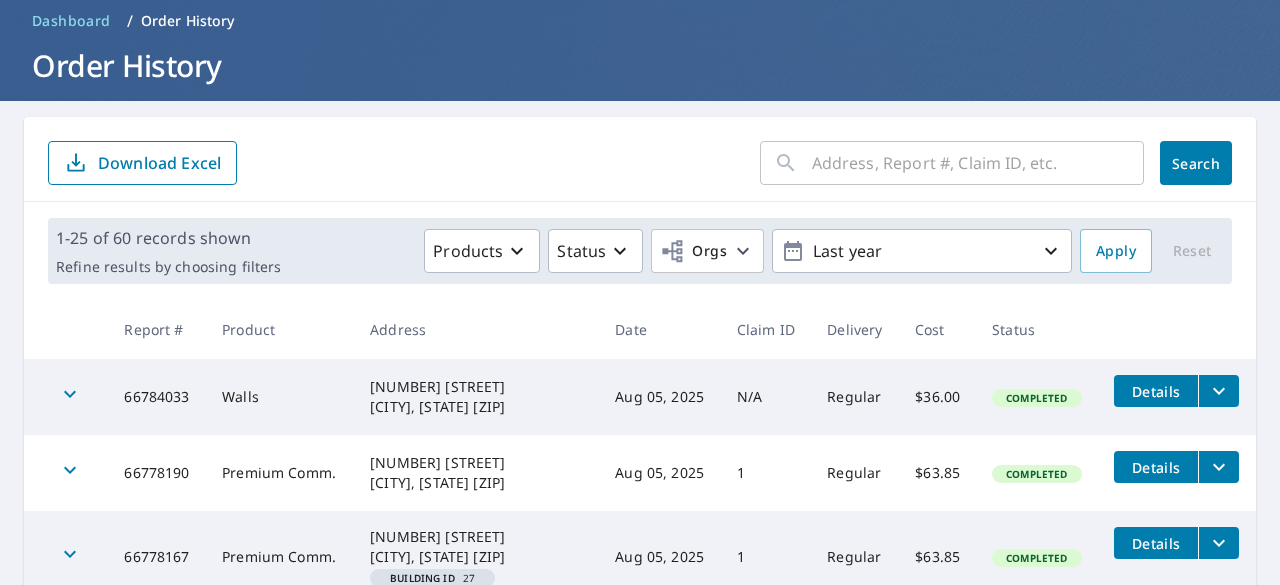 scroll, scrollTop: 0, scrollLeft: 0, axis: both 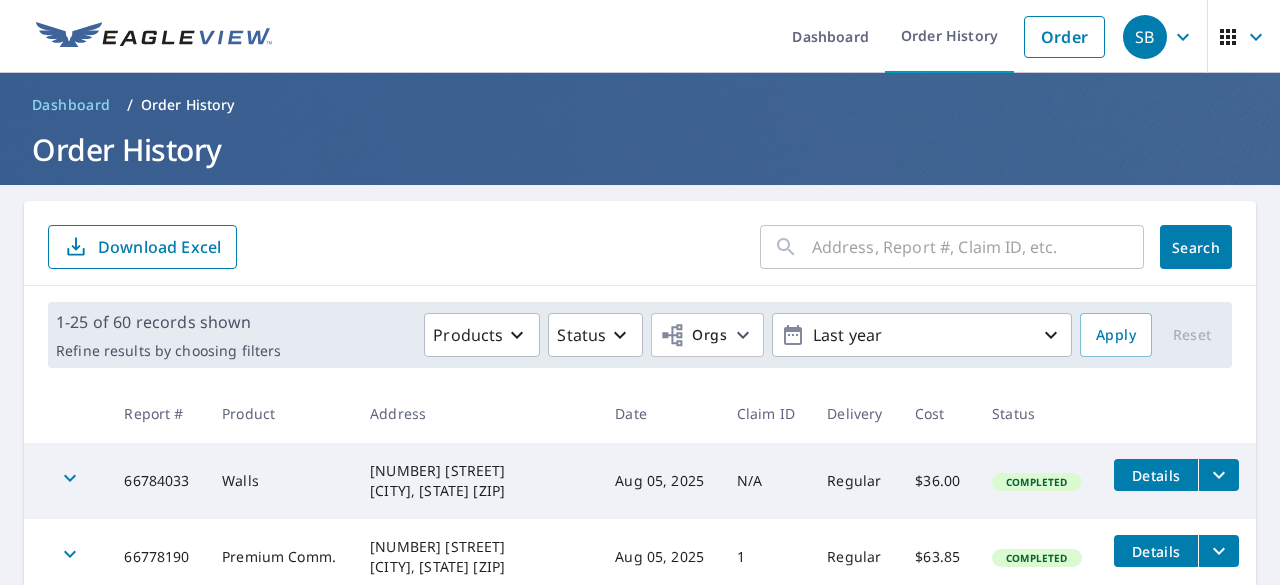 click on "SB" at bounding box center [1145, 37] 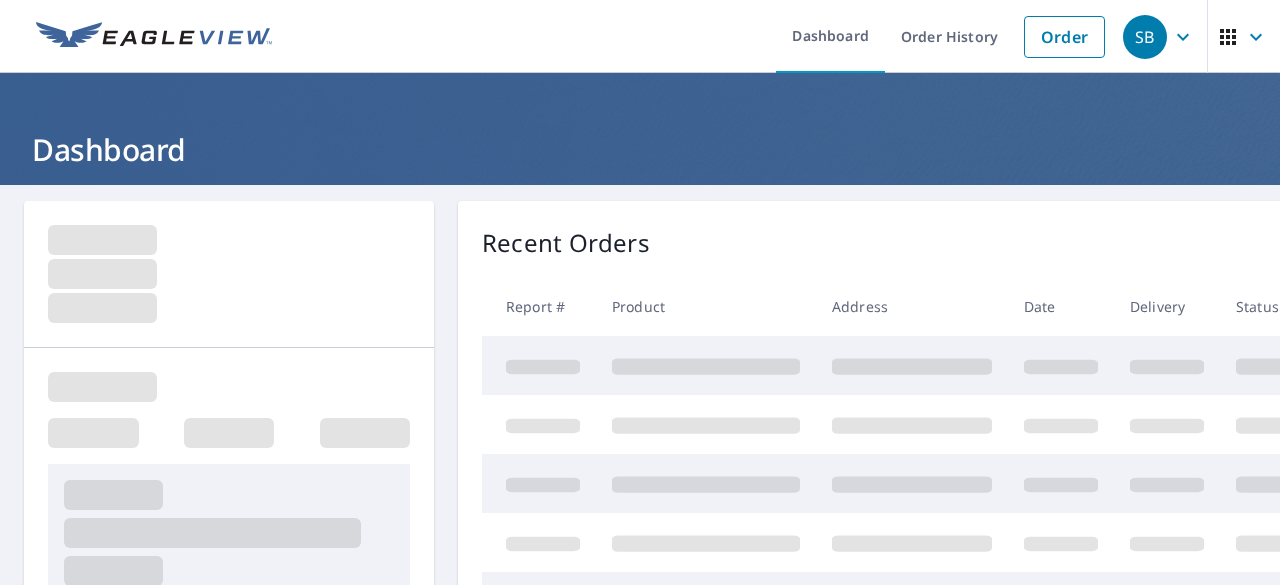 scroll, scrollTop: 0, scrollLeft: 0, axis: both 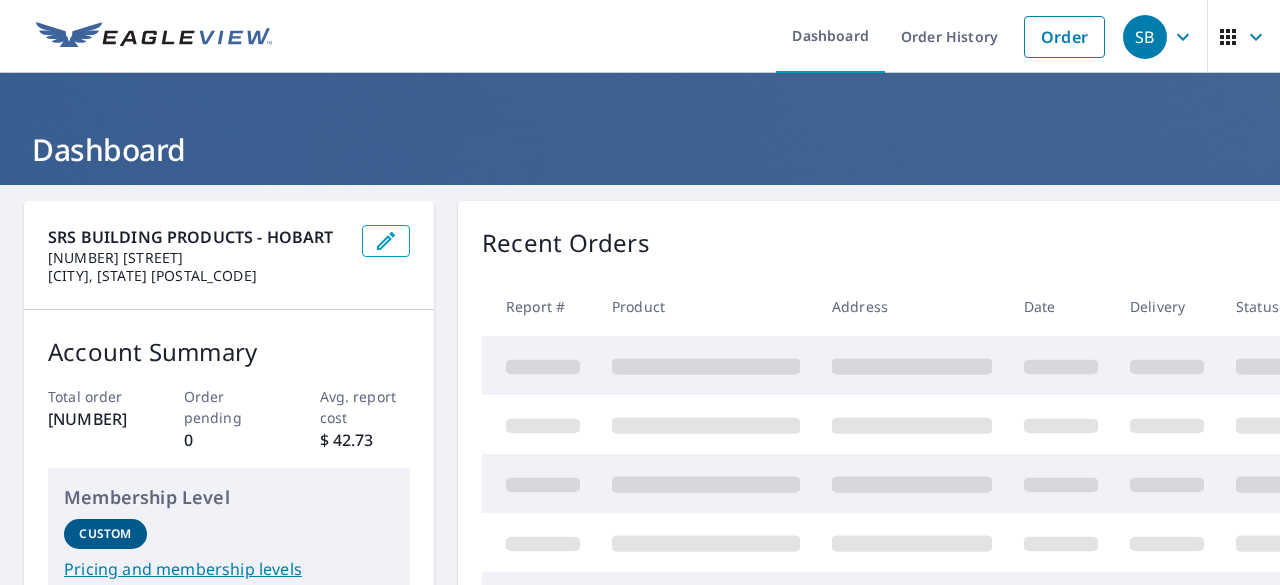 click 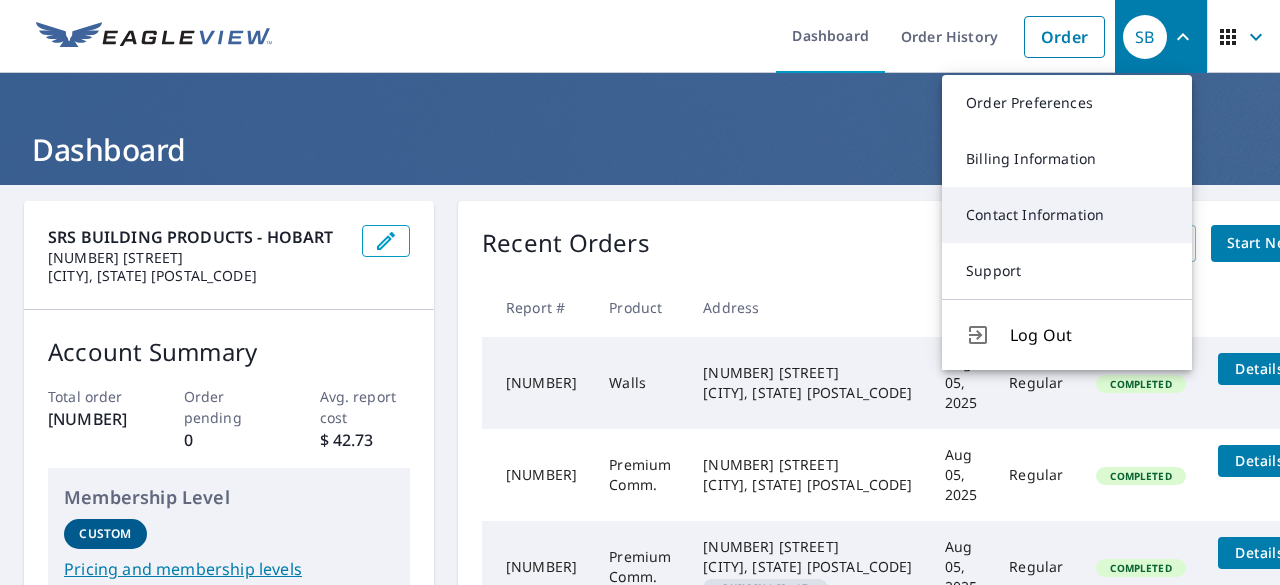 click on "Contact Information" at bounding box center (1067, 215) 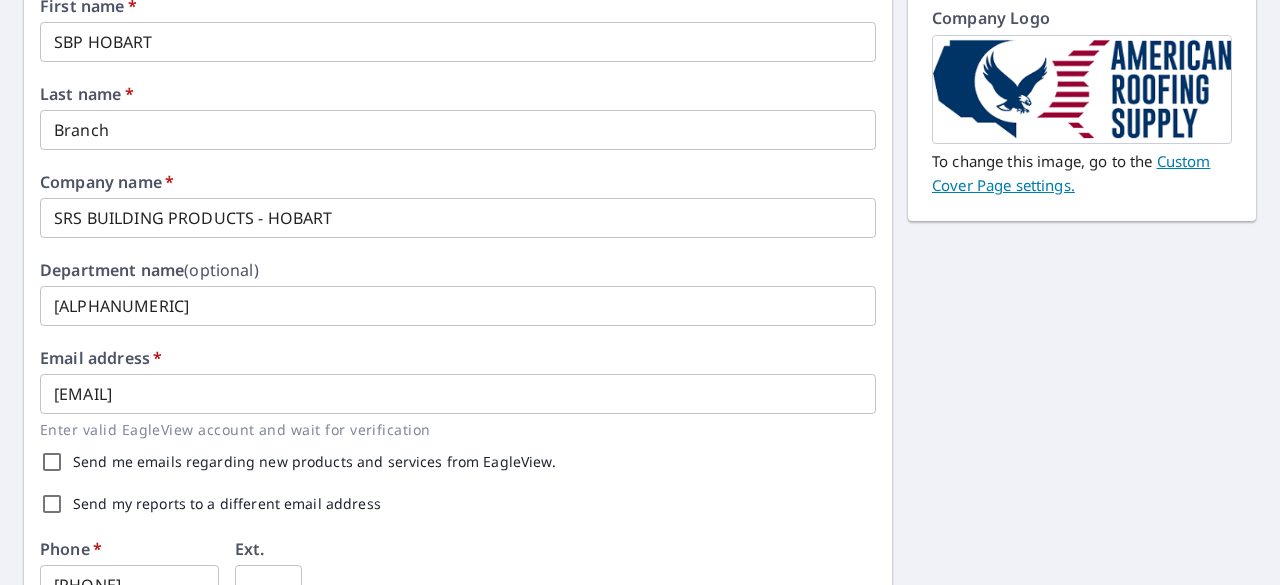 scroll, scrollTop: 218, scrollLeft: 0, axis: vertical 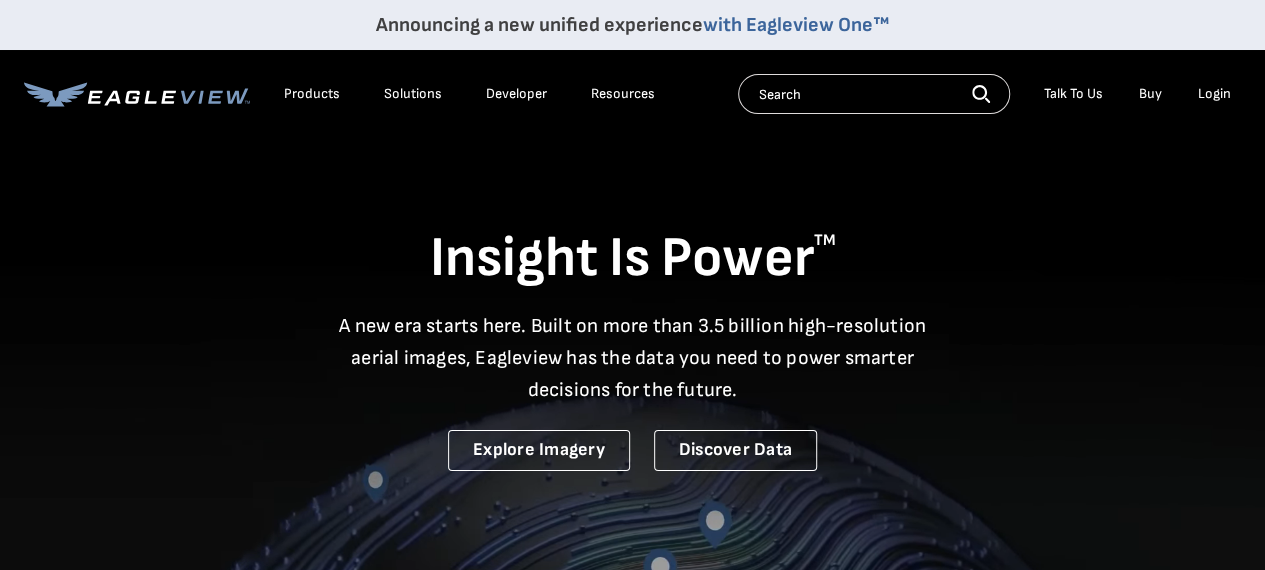 click on "Login" at bounding box center (1214, 94) 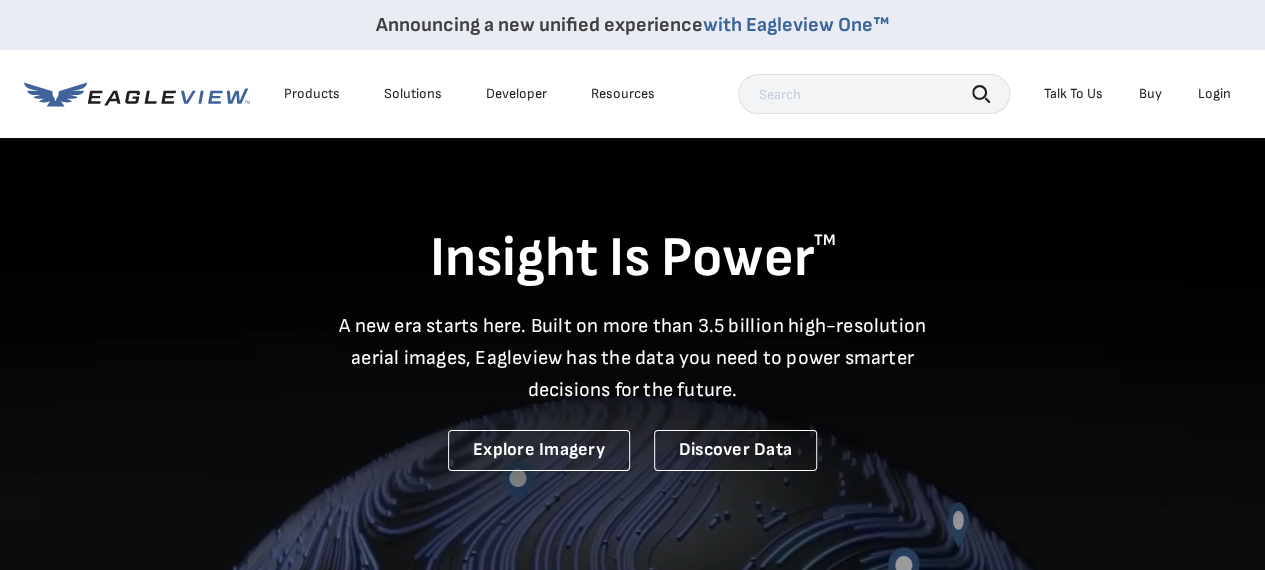 click on "Login" at bounding box center (1214, 94) 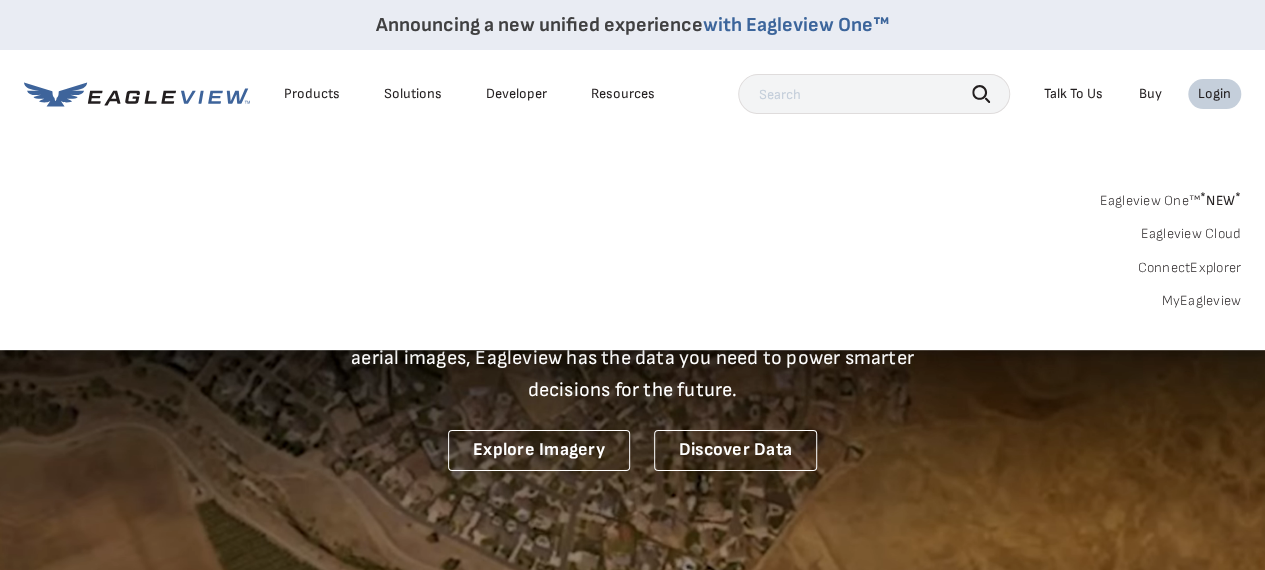 click on "MyEagleview" at bounding box center (1201, 301) 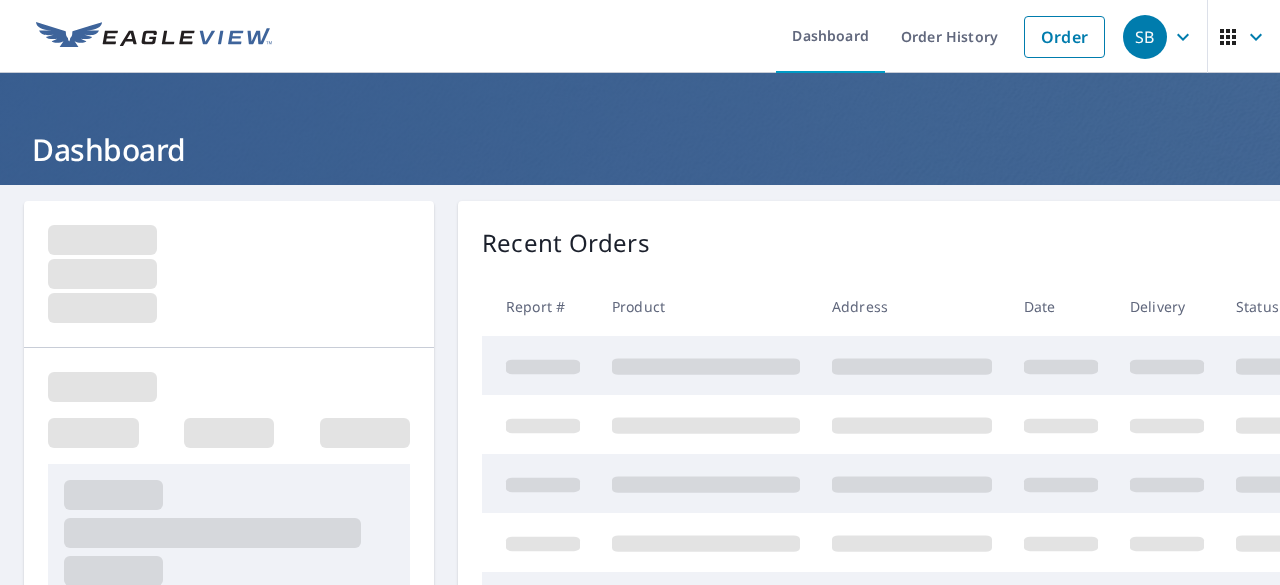 scroll, scrollTop: 0, scrollLeft: 0, axis: both 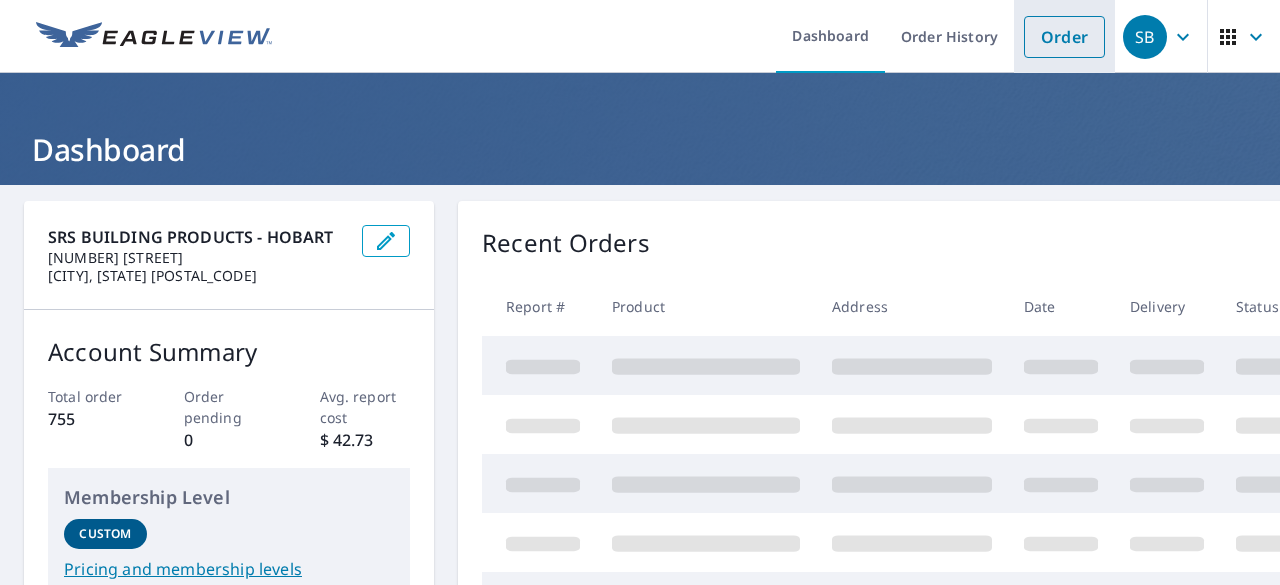 click on "Order" at bounding box center (1064, 37) 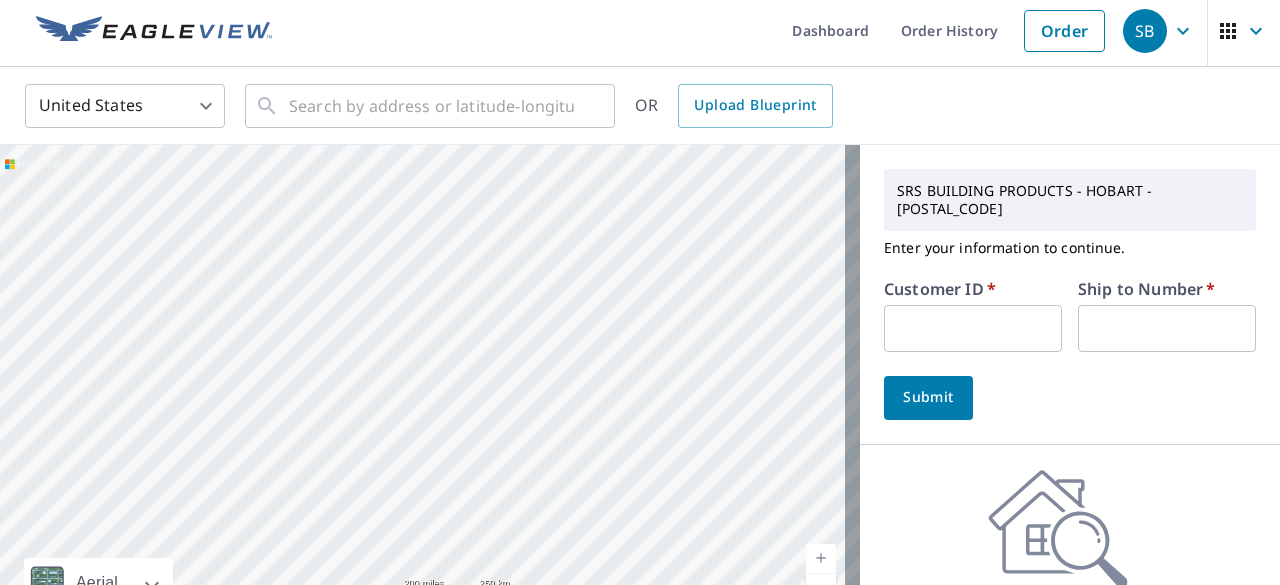 scroll, scrollTop: 3, scrollLeft: 0, axis: vertical 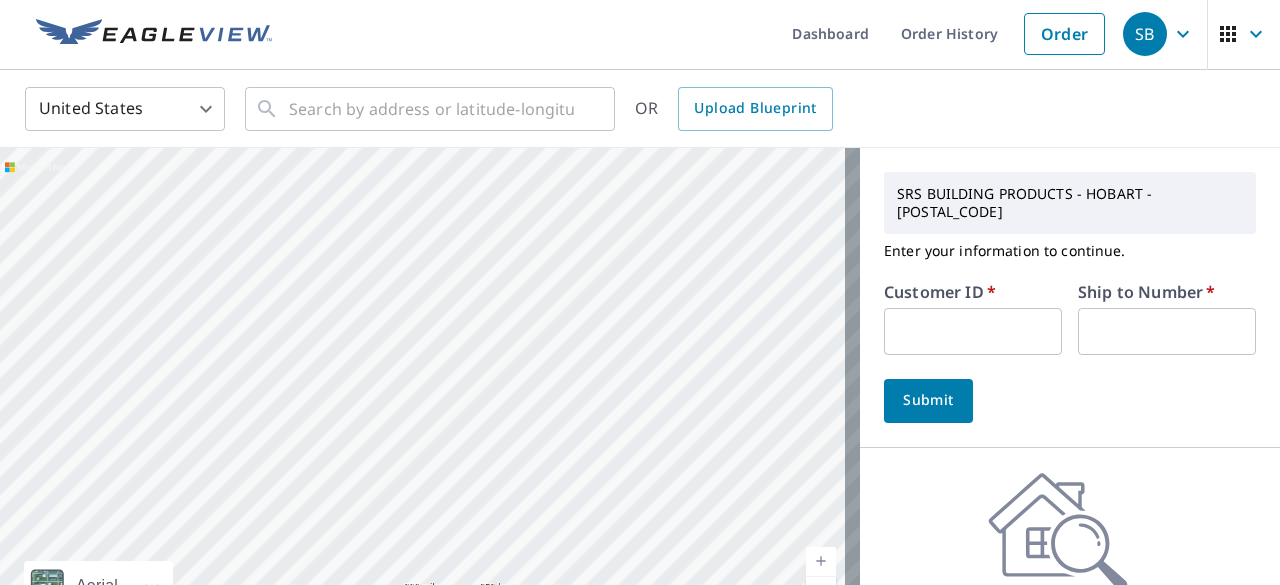 click at bounding box center [973, 331] 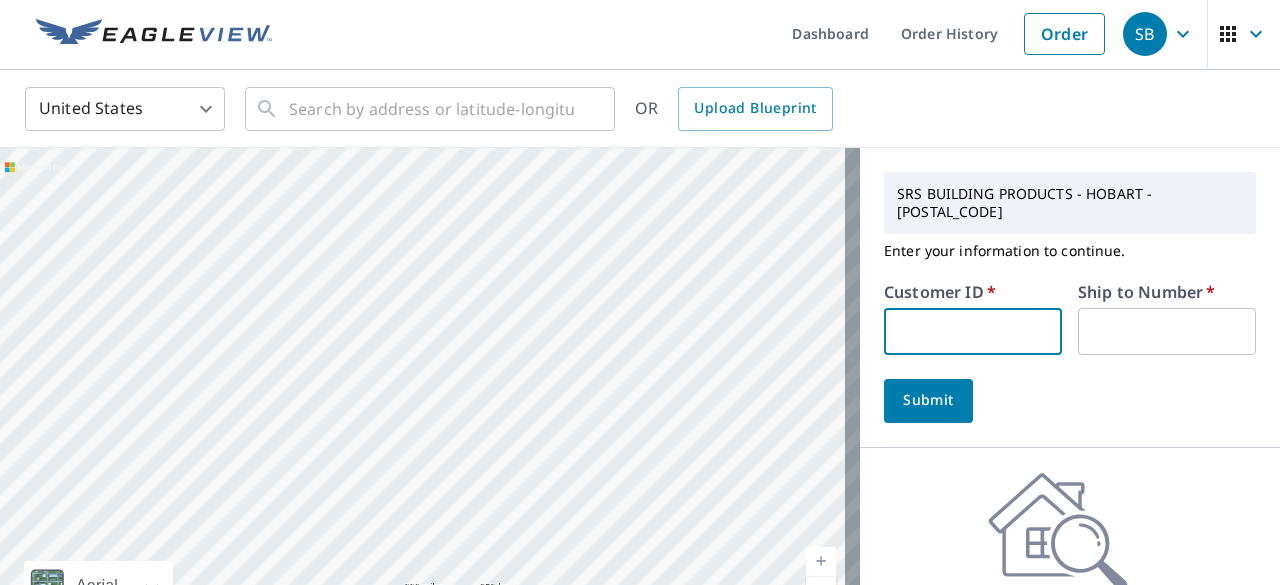 type on "s068767" 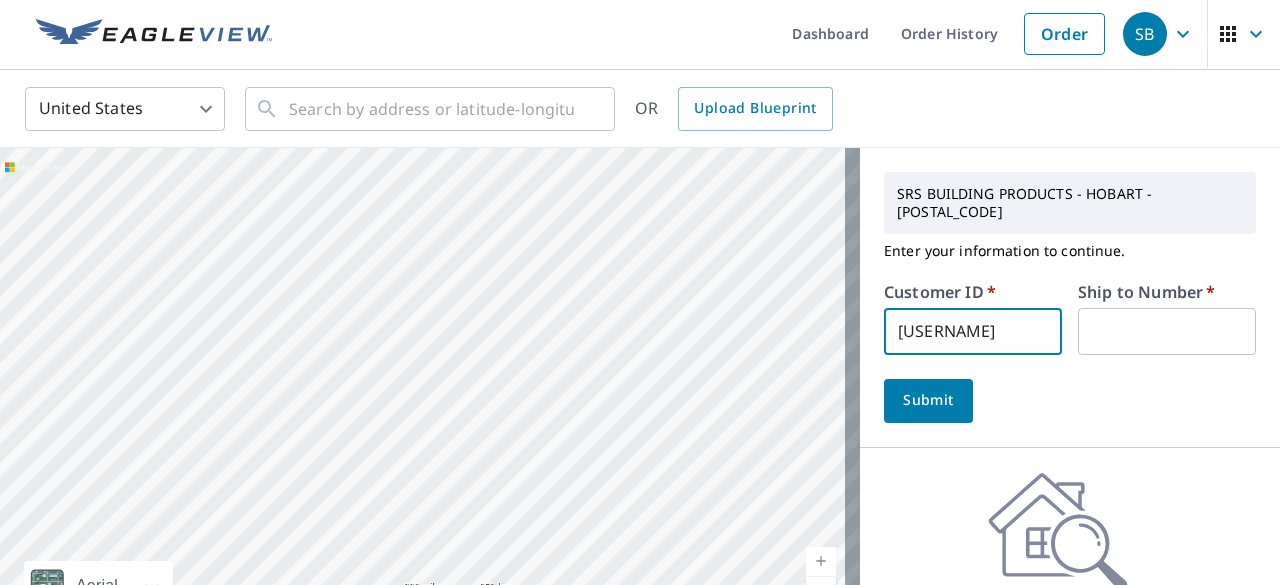 click at bounding box center [1167, 331] 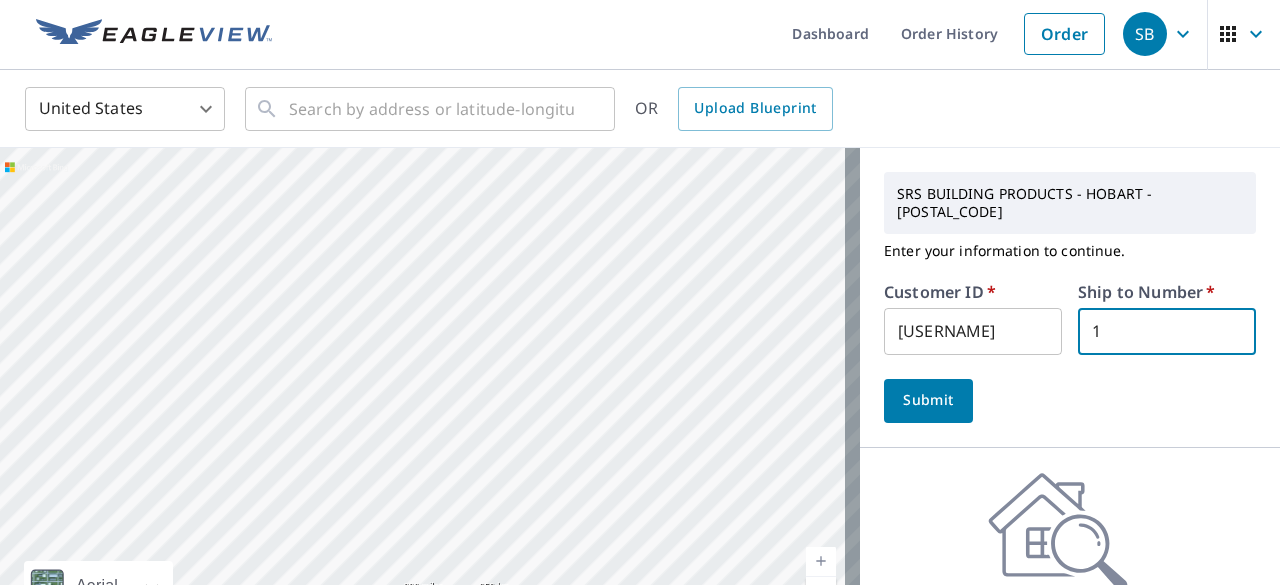 type on "1" 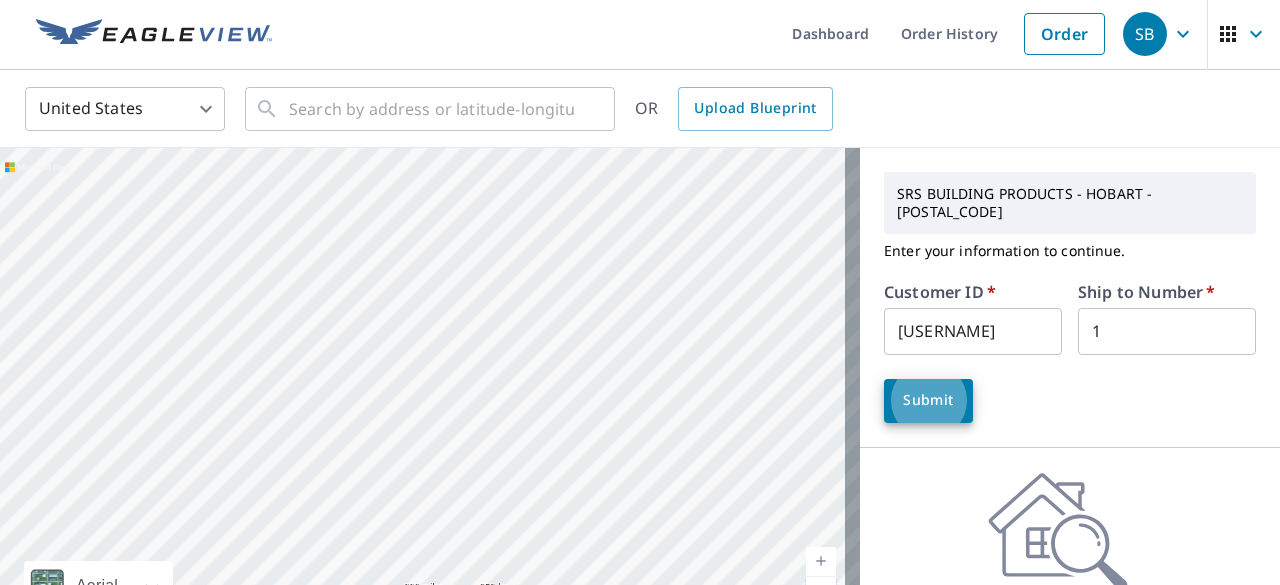 type 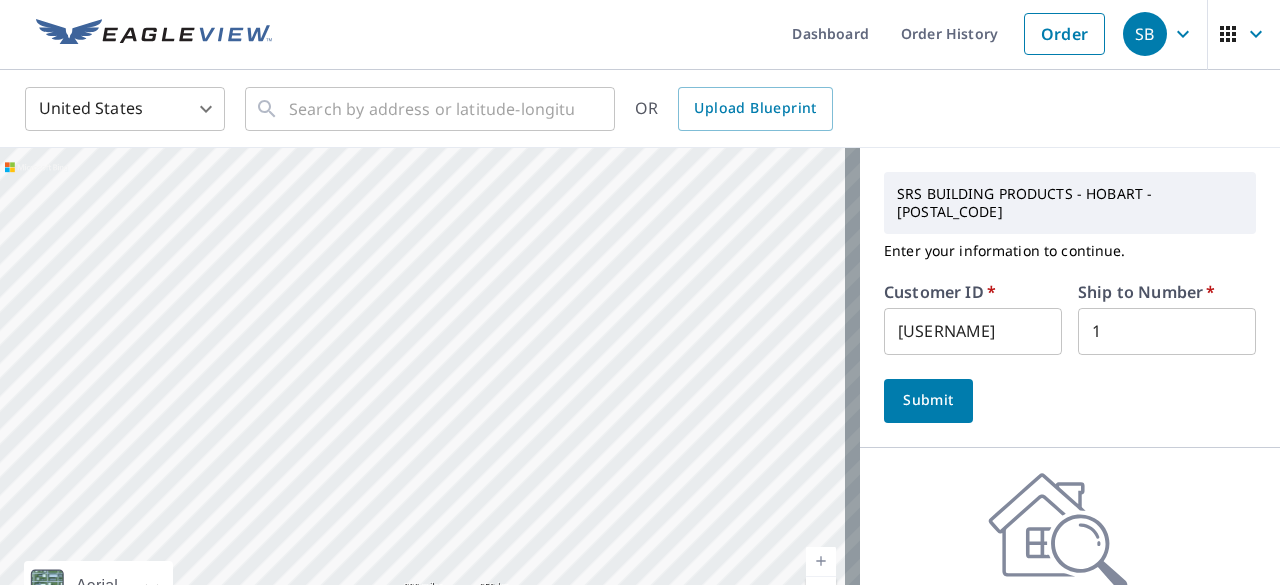 click on "Submit" at bounding box center [928, 400] 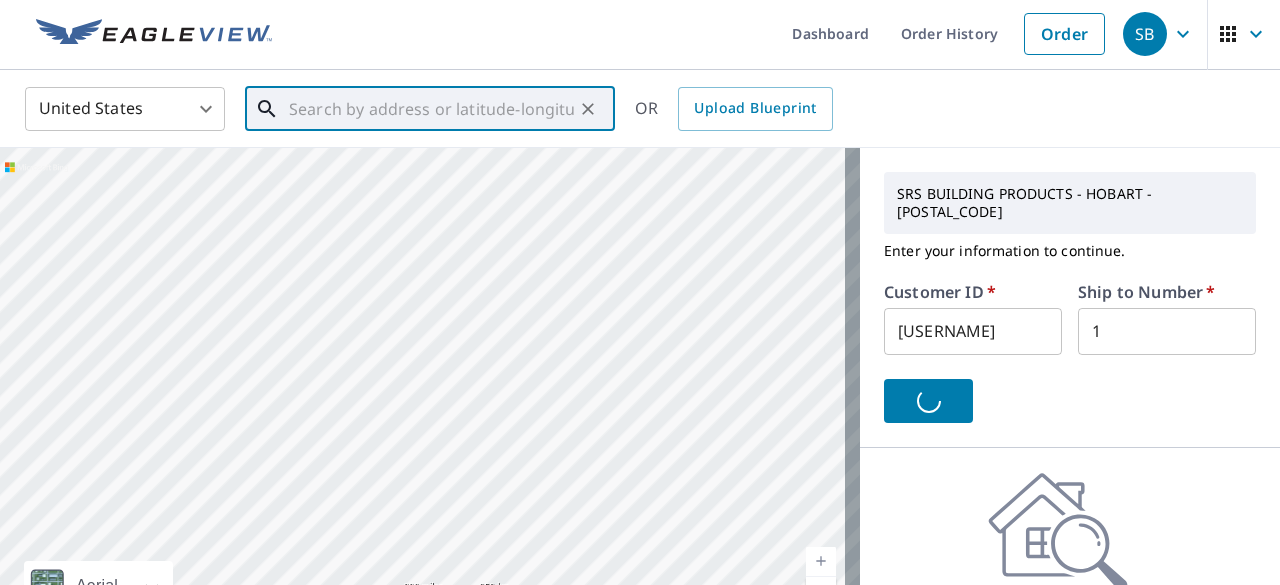 click at bounding box center [431, 109] 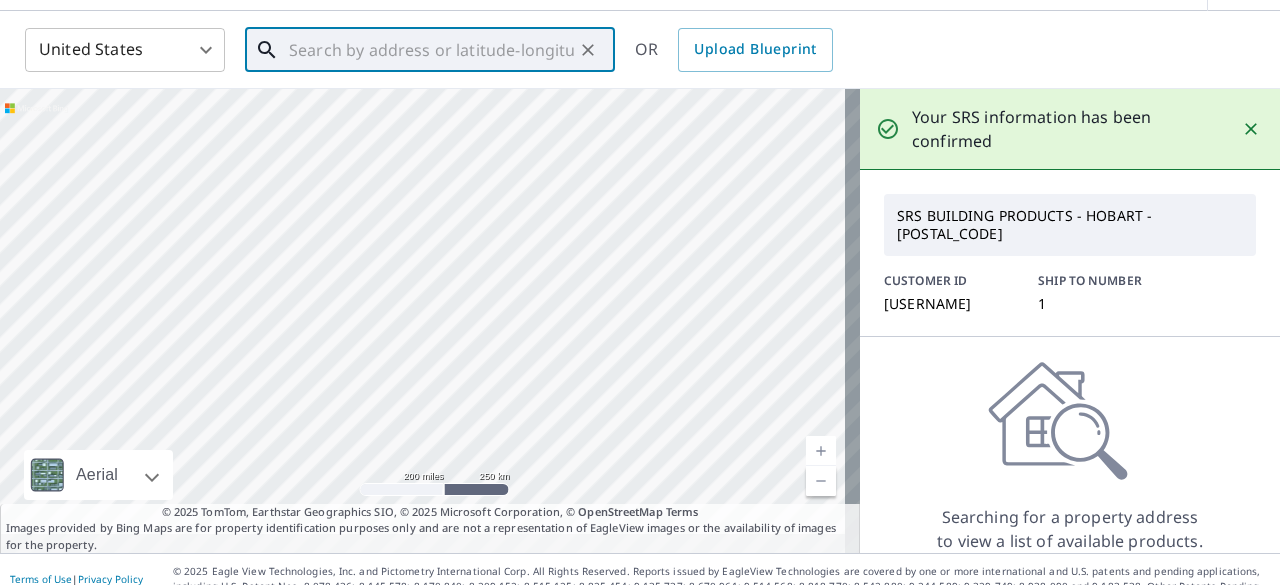 scroll, scrollTop: 0, scrollLeft: 0, axis: both 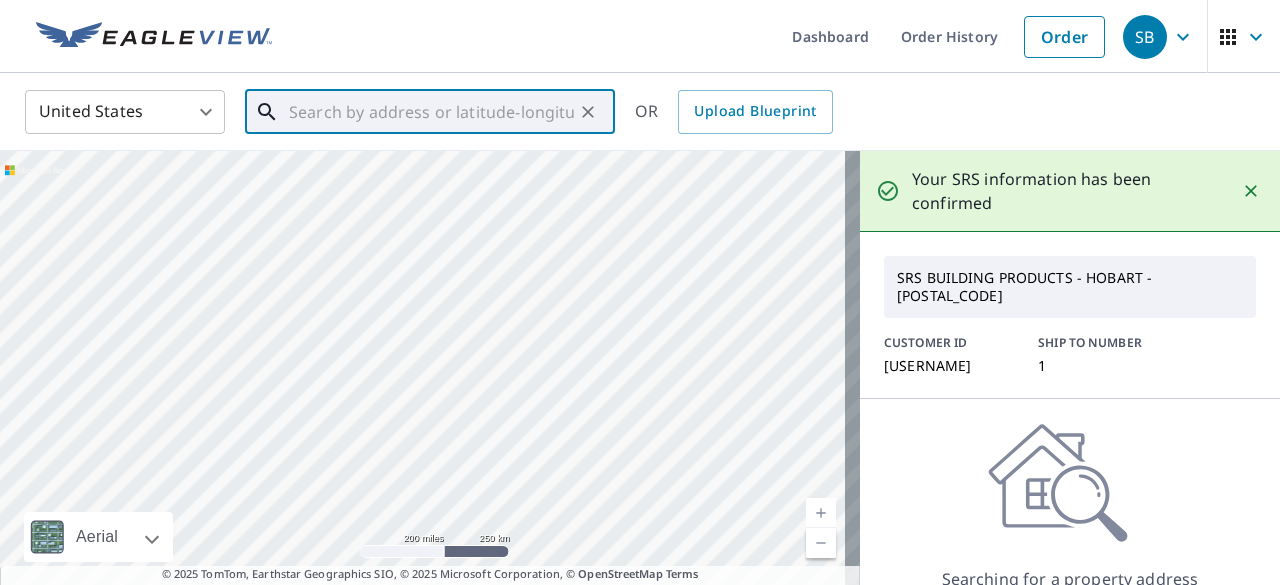 click at bounding box center (431, 112) 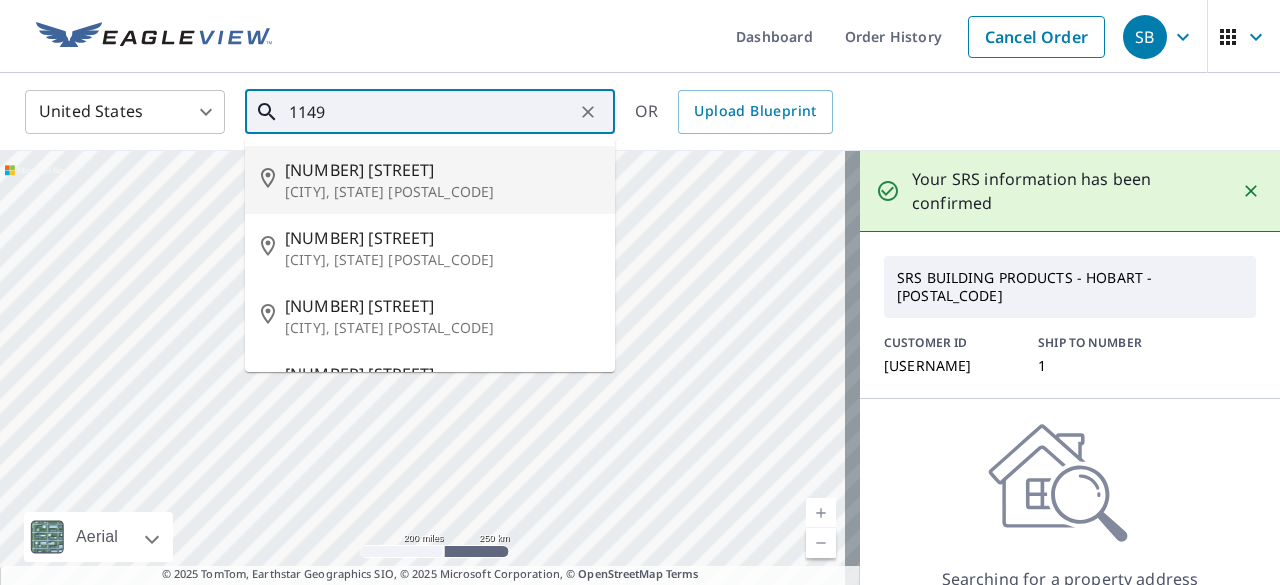 click on "427641 E 1149 Rd" at bounding box center [442, 170] 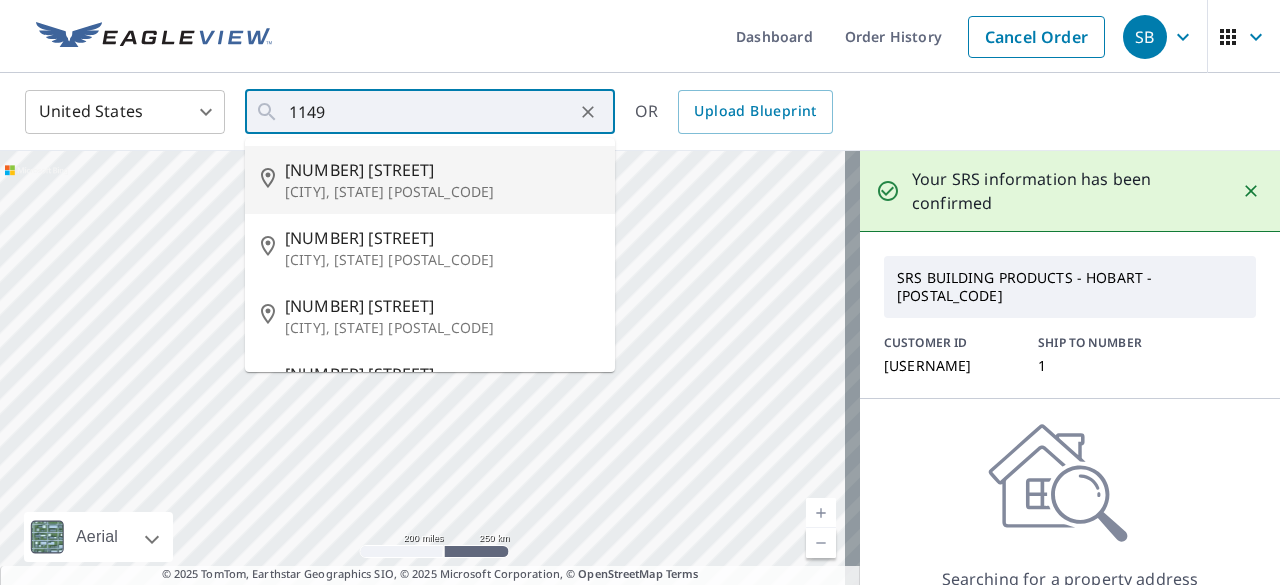 type on "427641 E 1149 Rd Porum, OK 74455" 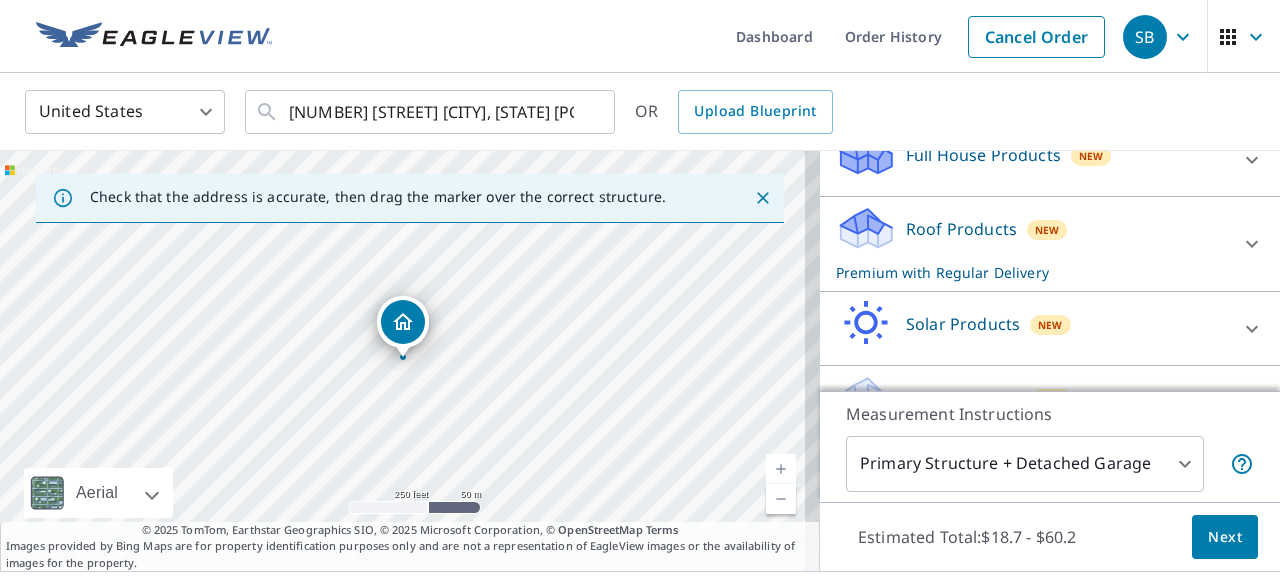 scroll, scrollTop: 487, scrollLeft: 0, axis: vertical 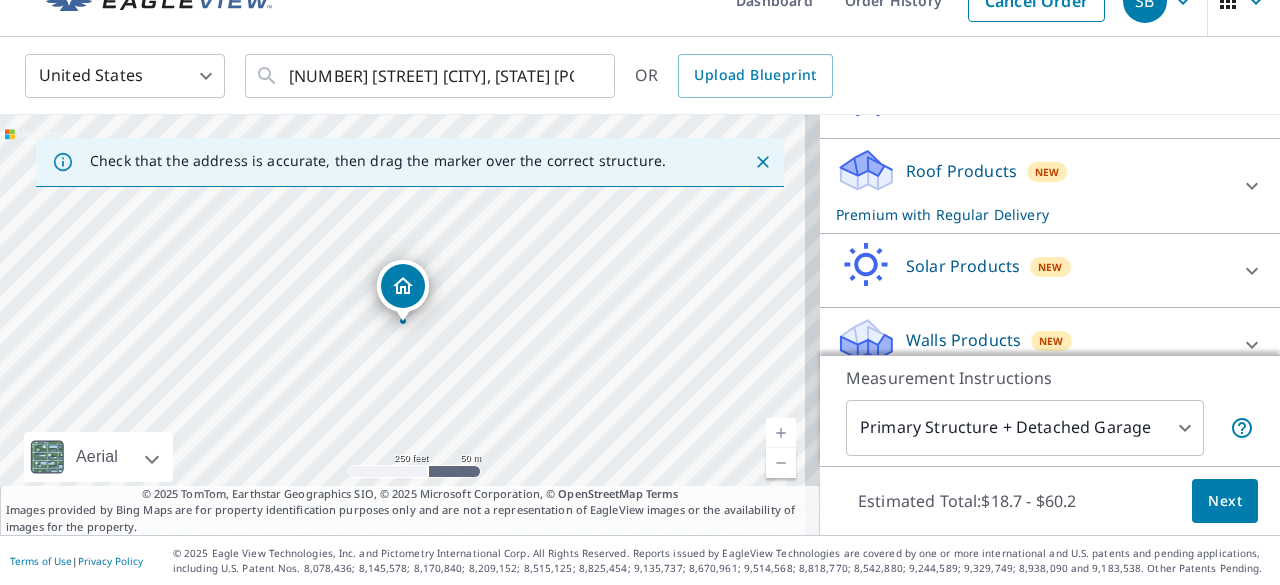 click on "Next" at bounding box center (1225, 501) 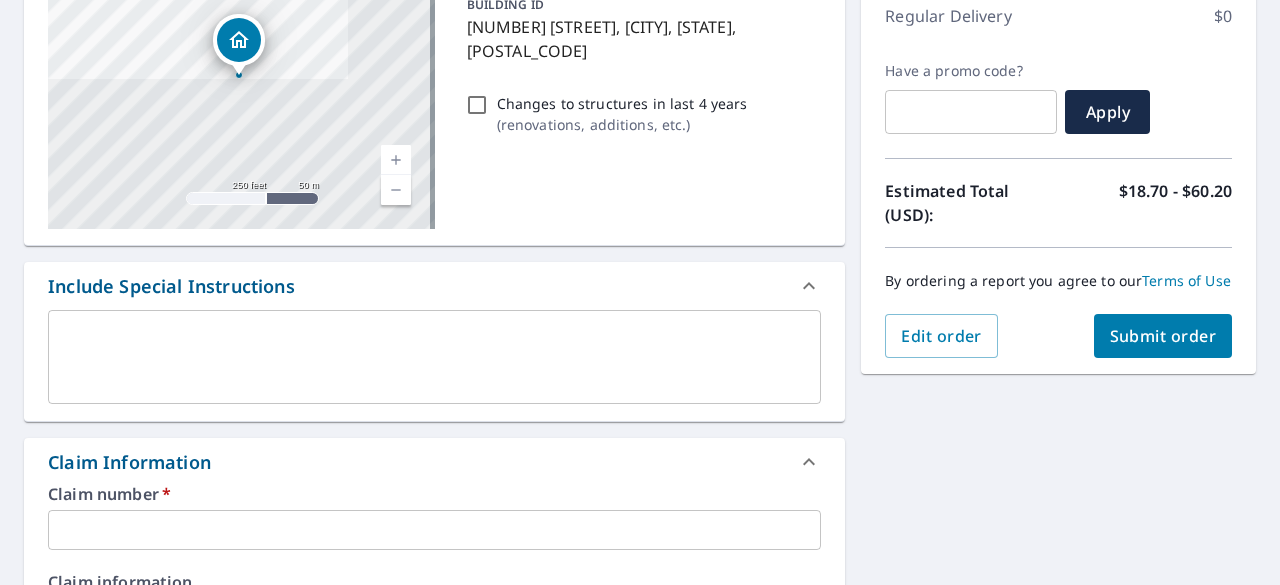 scroll, scrollTop: 0, scrollLeft: 0, axis: both 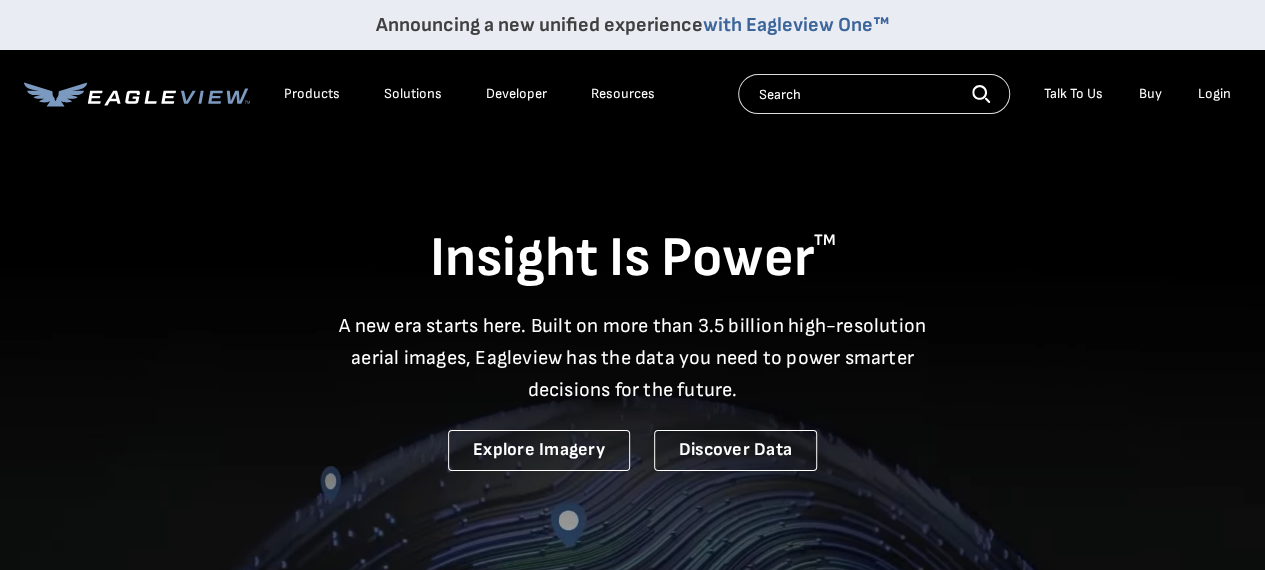 click on "Login" at bounding box center [1214, 94] 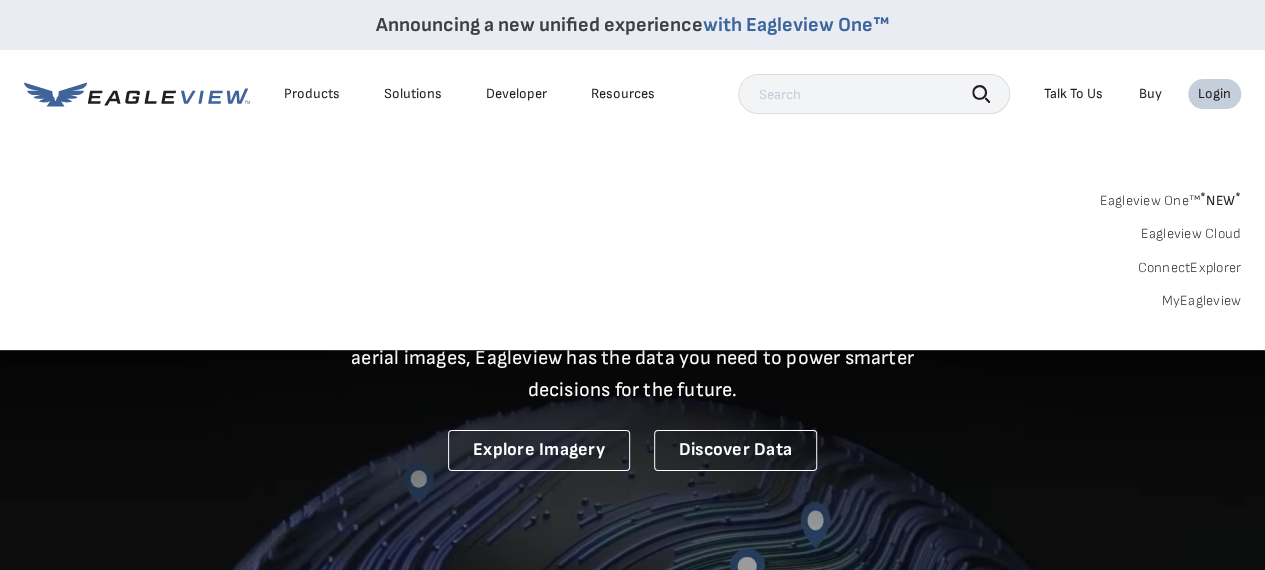 click on "MyEagleview" at bounding box center [1201, 301] 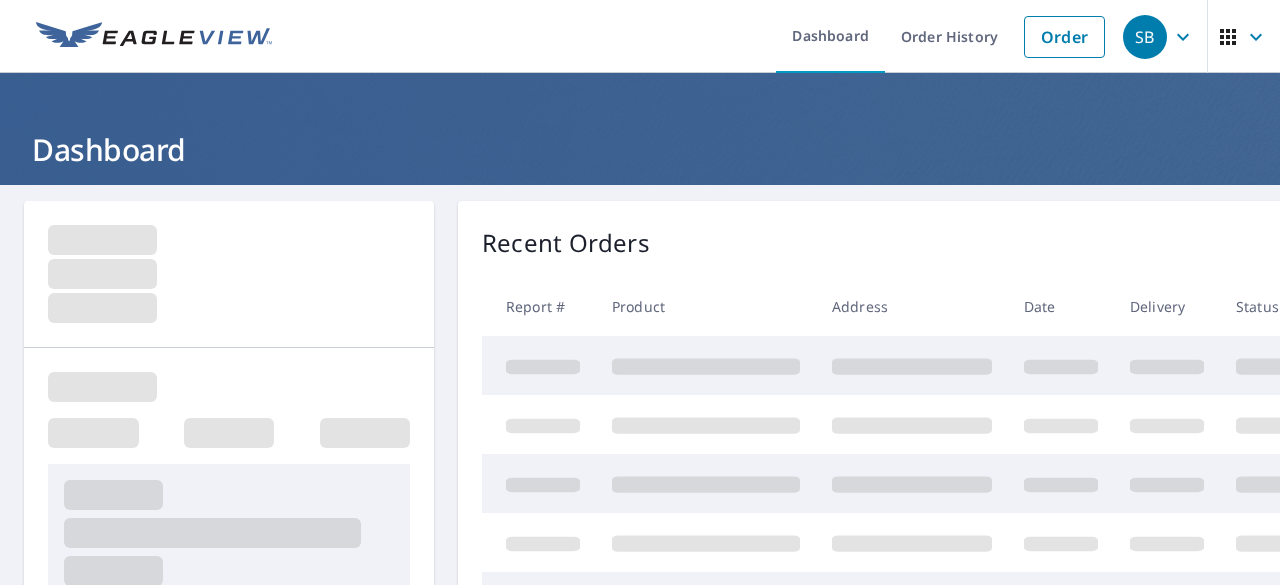 scroll, scrollTop: 0, scrollLeft: 0, axis: both 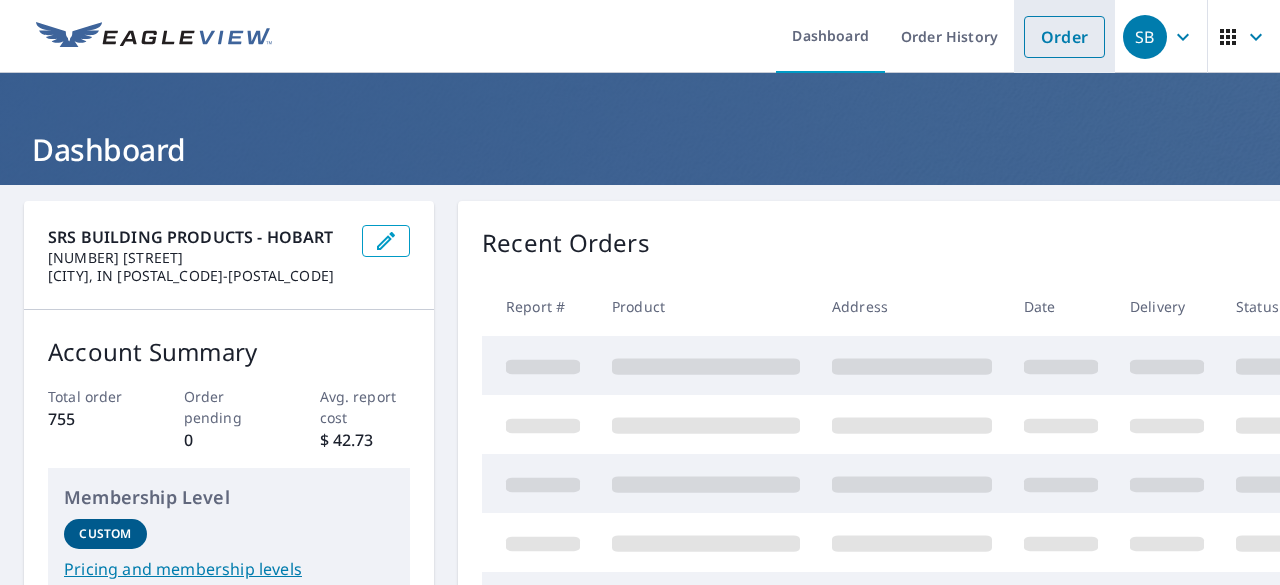click on "Order" at bounding box center [1064, 37] 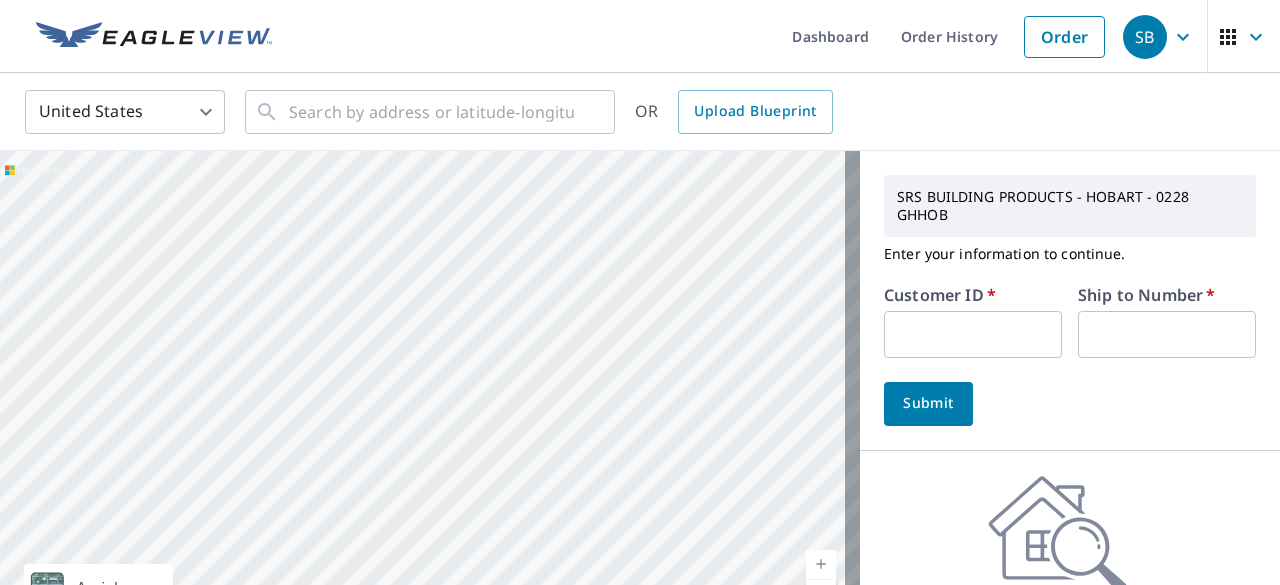 click at bounding box center (973, 334) 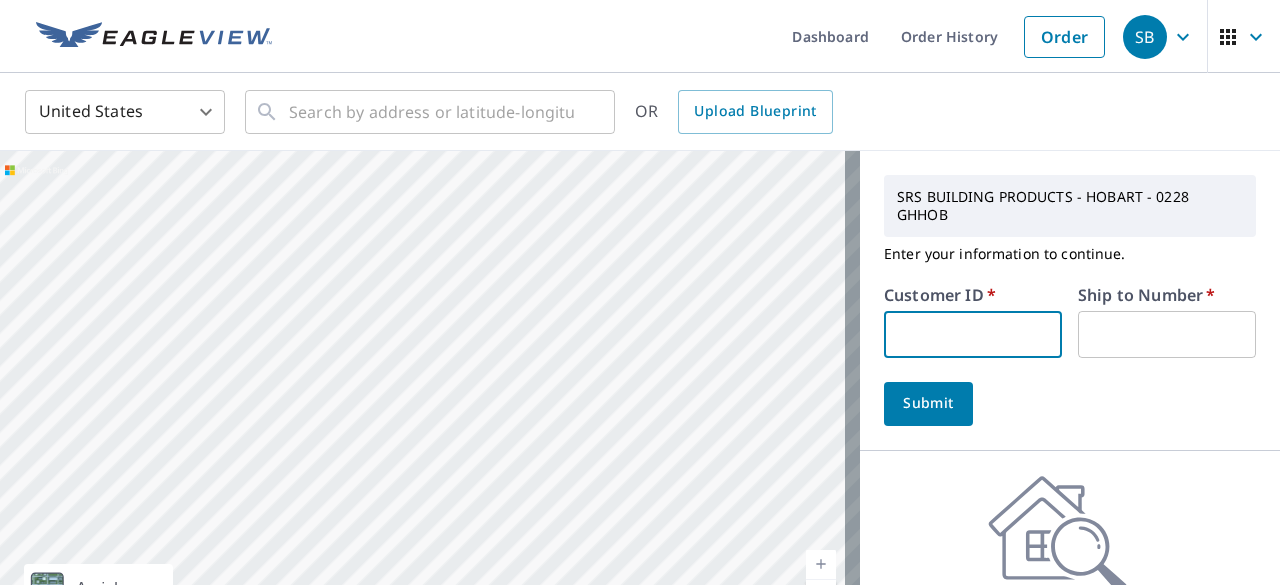 type on "[NUMBER]" 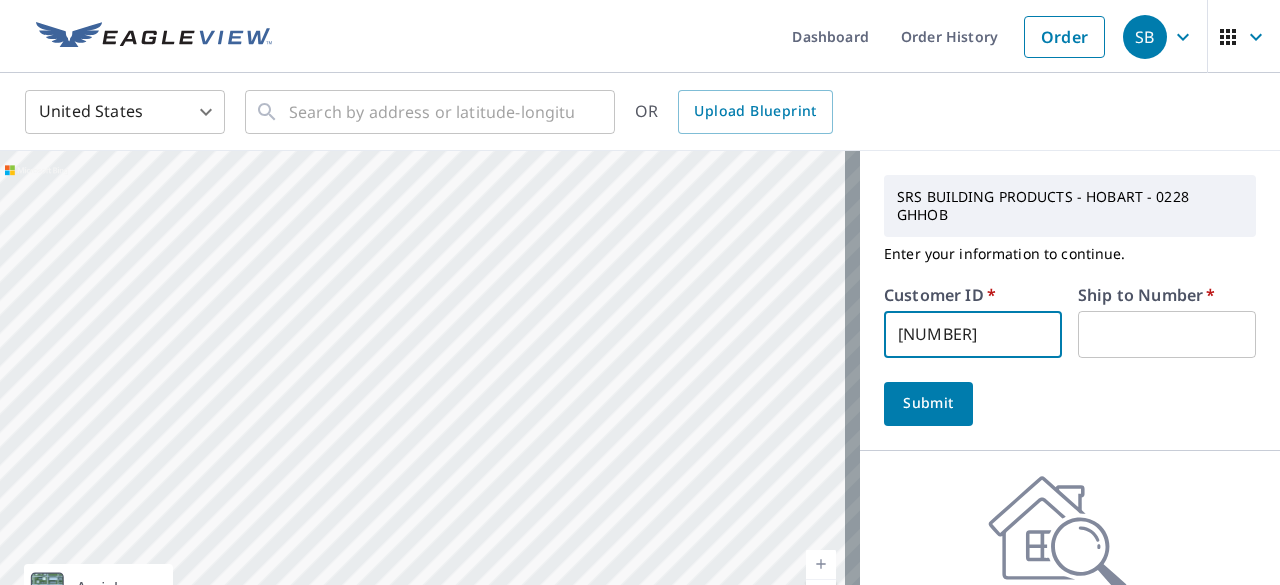 click at bounding box center (1167, 334) 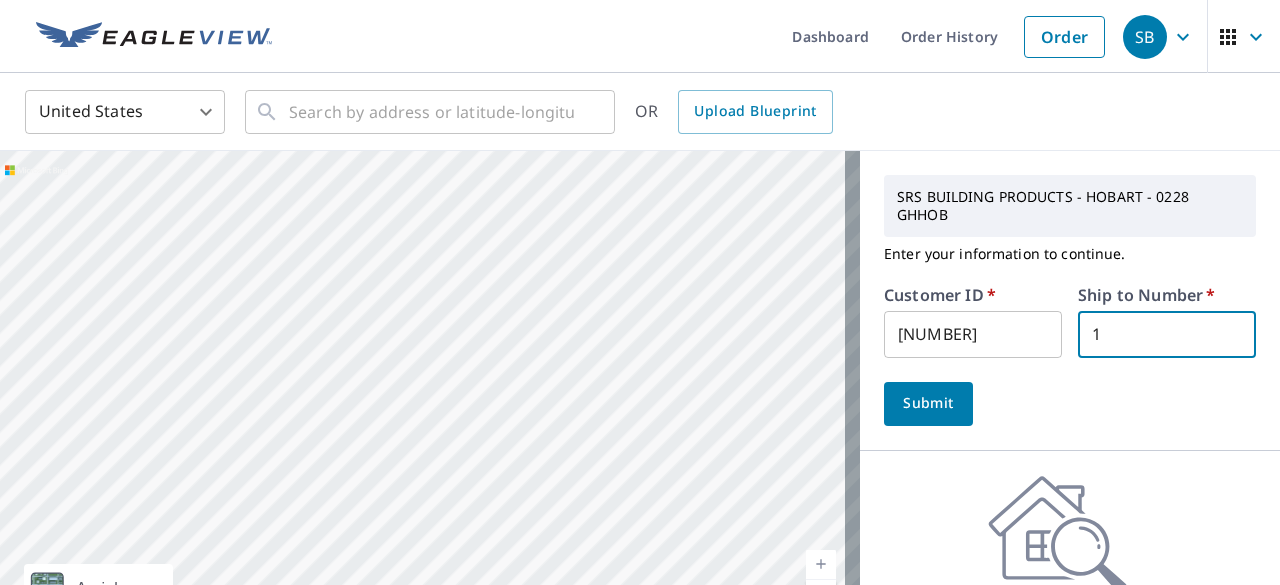 type on "1" 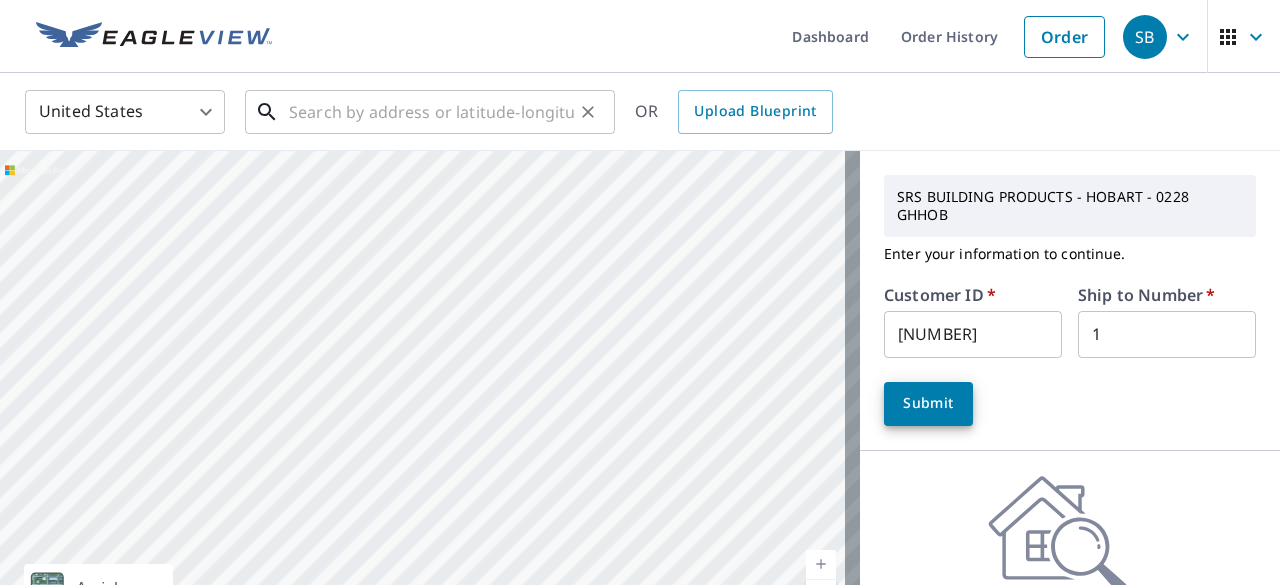 click at bounding box center (431, 112) 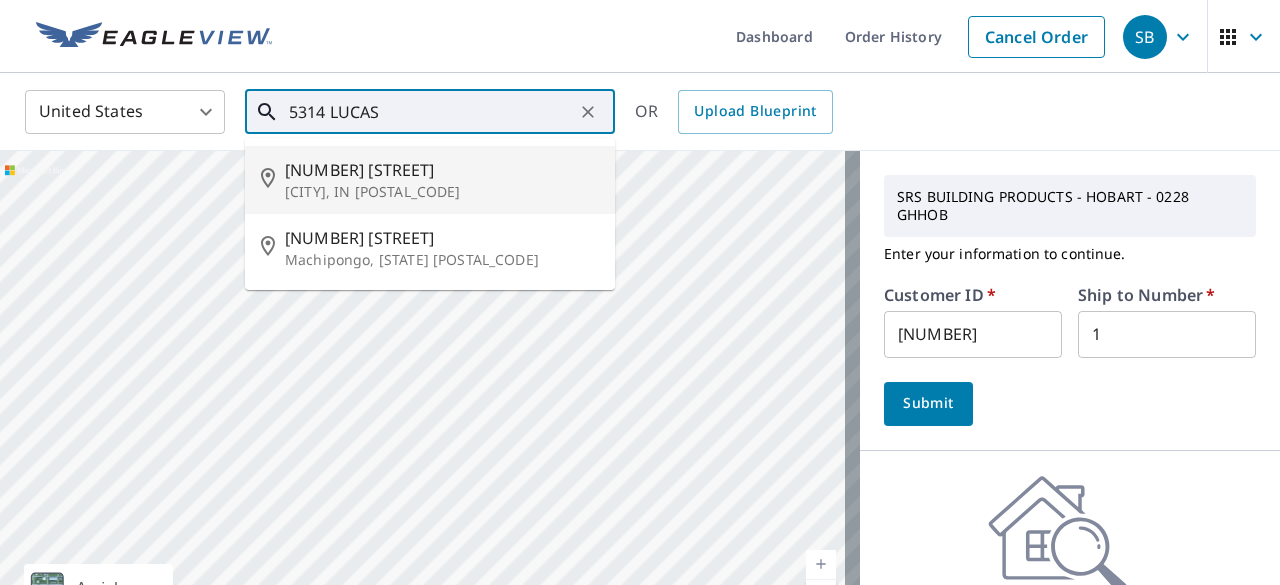 click on "[NUMBER] [STREET]" at bounding box center [442, 170] 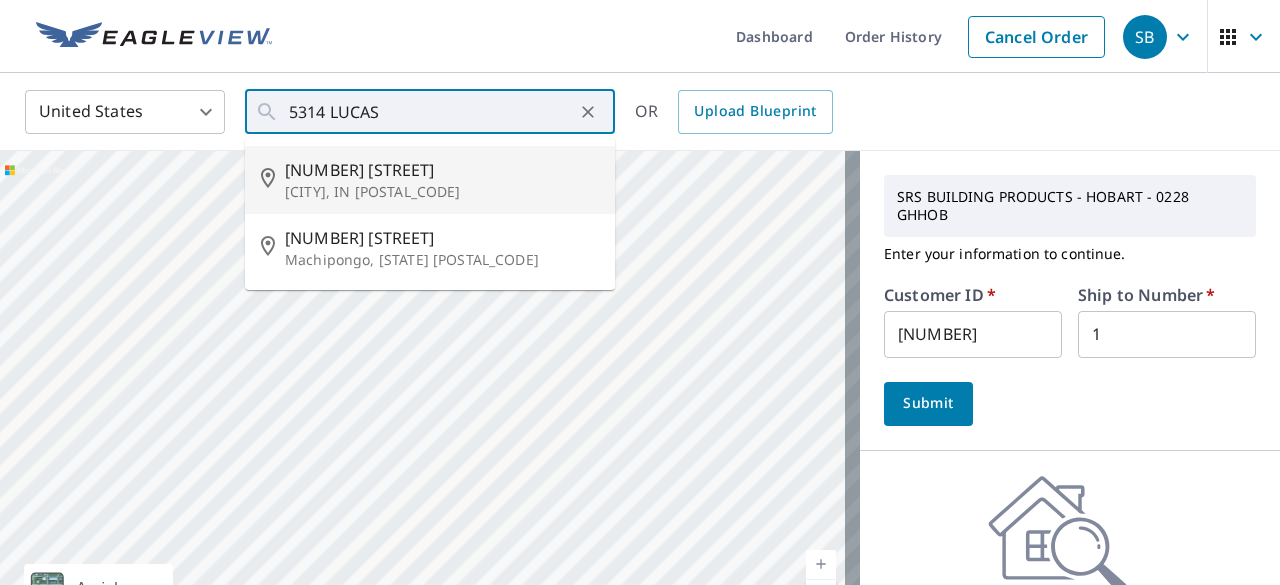 type on "[NUMBER] [STREET] [CITY], IN [POSTAL_CODE]" 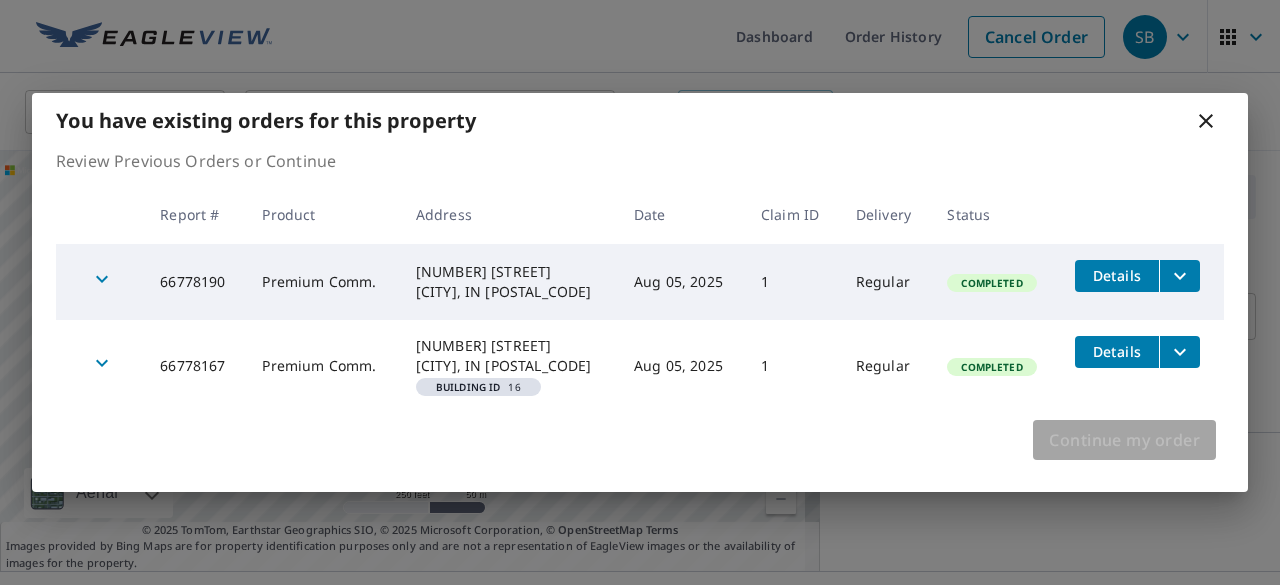 click on "Continue my order" at bounding box center [1124, 440] 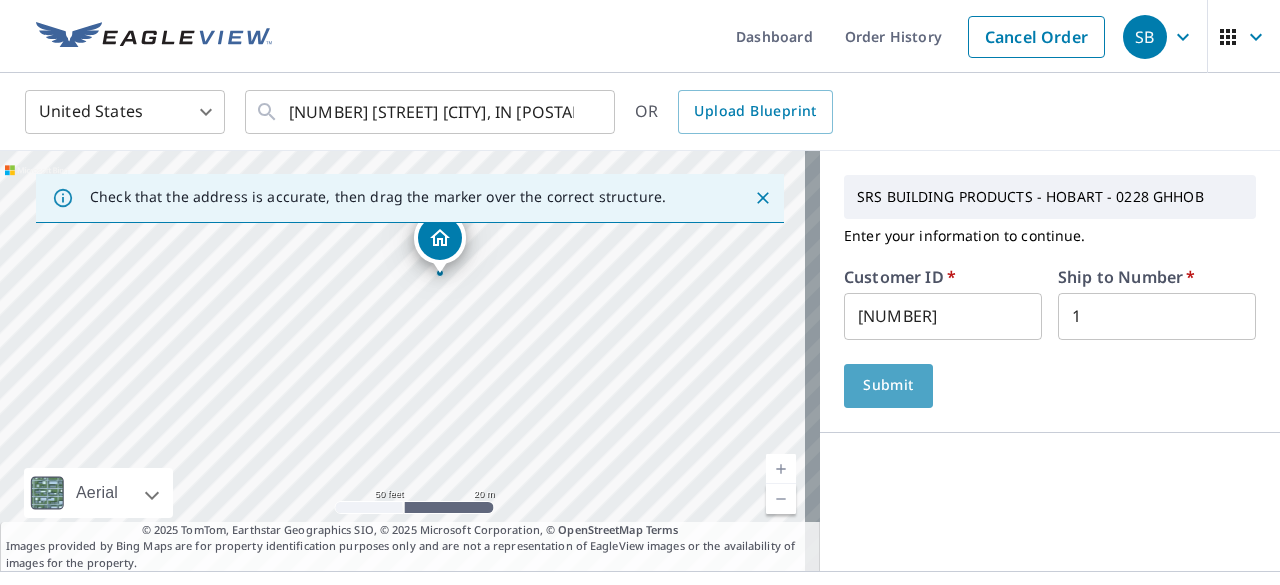 click on "Submit" at bounding box center [888, 385] 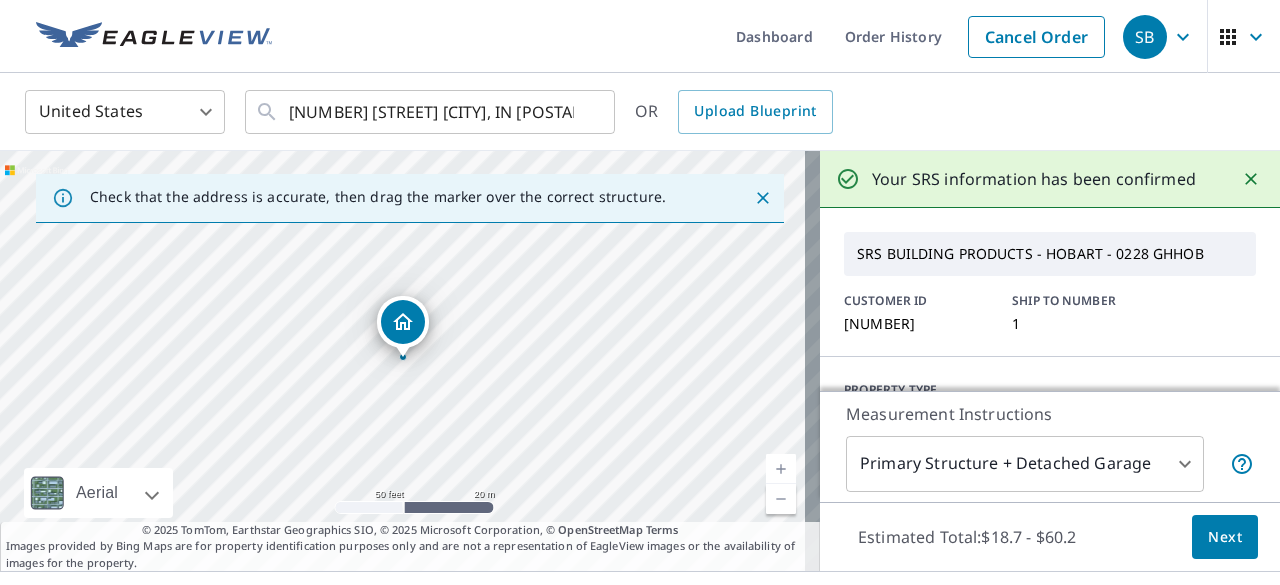 scroll, scrollTop: 36, scrollLeft: 0, axis: vertical 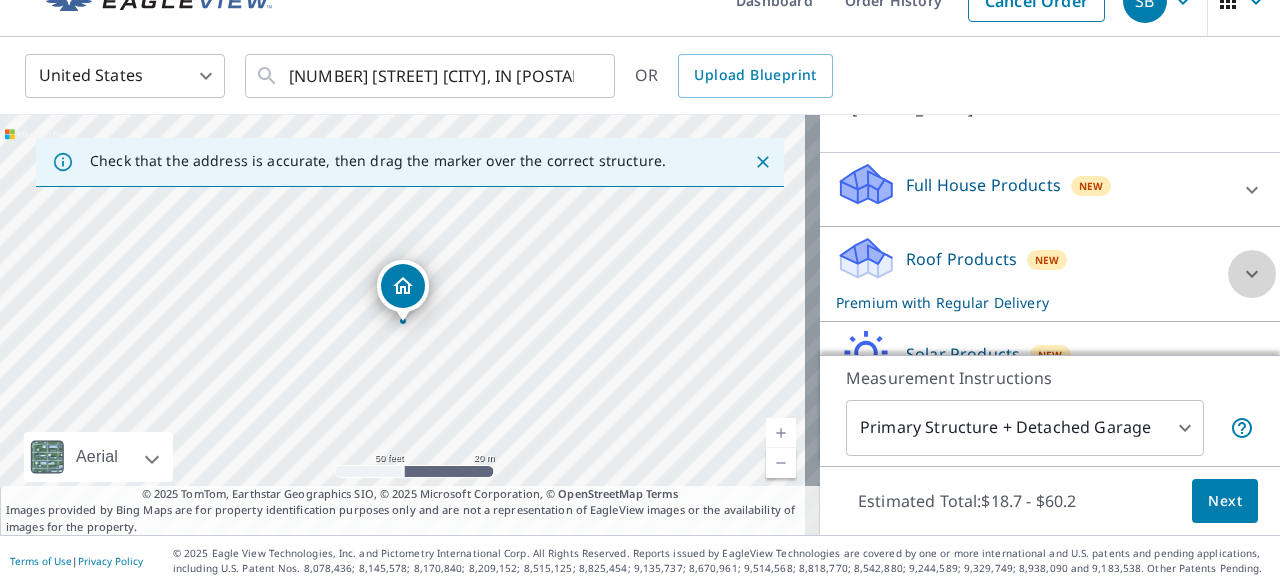 click 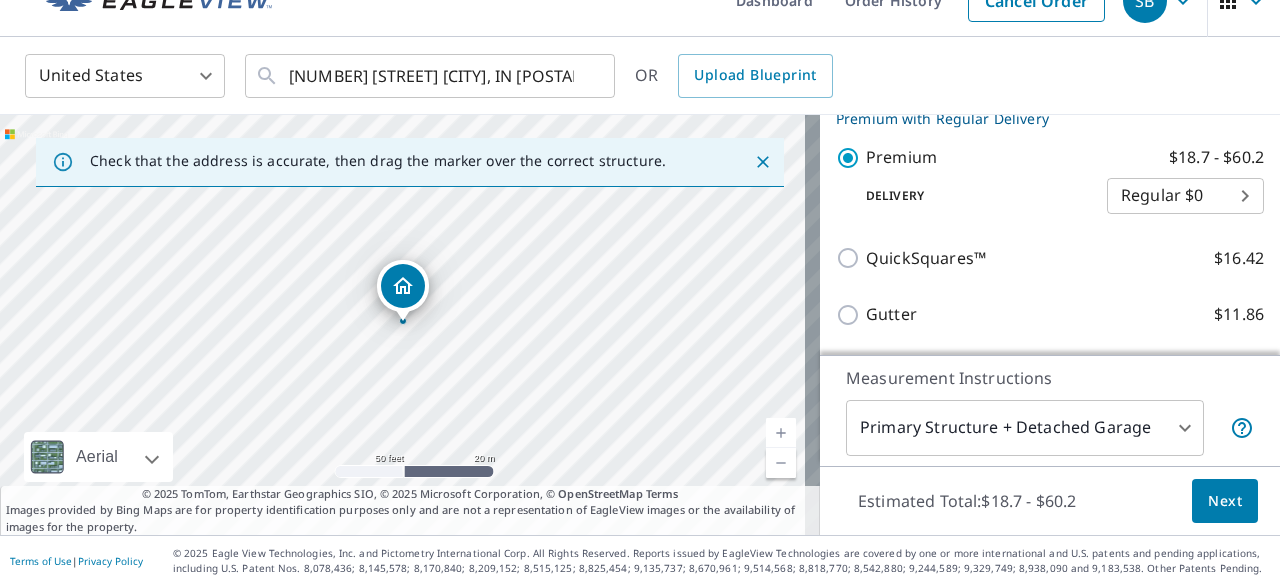 scroll, scrollTop: 595, scrollLeft: 0, axis: vertical 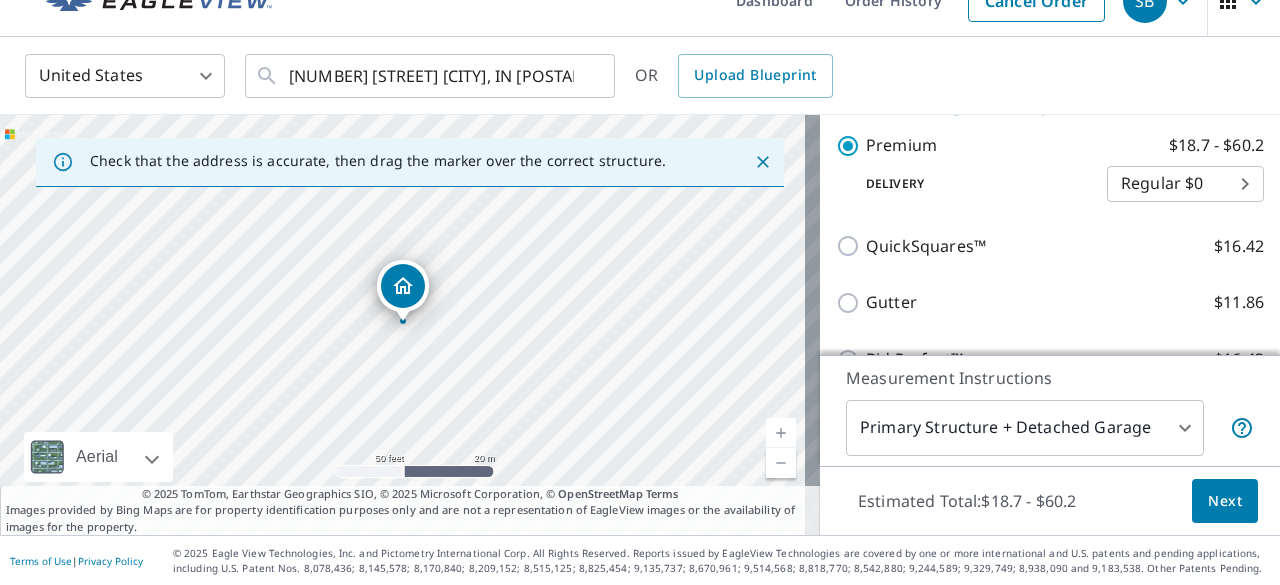 click on "United States US ​ [NUMBER] [STREET] [CITY], [STATE] [POSTAL_CODE] ​ OR Upload Blueprint Check that the address is accurate, then drag the marker over the correct structure. [NUMBER] [STREET] [CITY], [STATE] [POSTAL_CODE] Aerial Road A standard road map Aerial A detailed look from above Labels Labels 50 feet 20 m © 2025 TomTom, © Vexcel Imaging, © 2025 Microsoft Corporation,  © OpenStreetMap Terms © 2025 TomTom, Earthstar Geographics SIO, © 2025 Microsoft Corporation, ©   OpenStreetMap   Terms Images provided by Bing Maps are for property identification purposes only and are not a representation of EagleView images or the availability of images for the property. Your SRS information has been confirmed SRS BUILDING PRODUCTS - HOBART - 0228 GHHOB CUSTOMER ID [NUMBER] SHIP TO NUMBER 1 PROPERTY TYPE Residential Commercial Multi-Family This is a complex BUILDING ID [NUMBER] [STREET], [CITY], [STATE], [POSTAL_CODE] Full House Products New Full House™ $90.3 Roof Products New Premium $18.7 - $60.2" at bounding box center [640, 292] 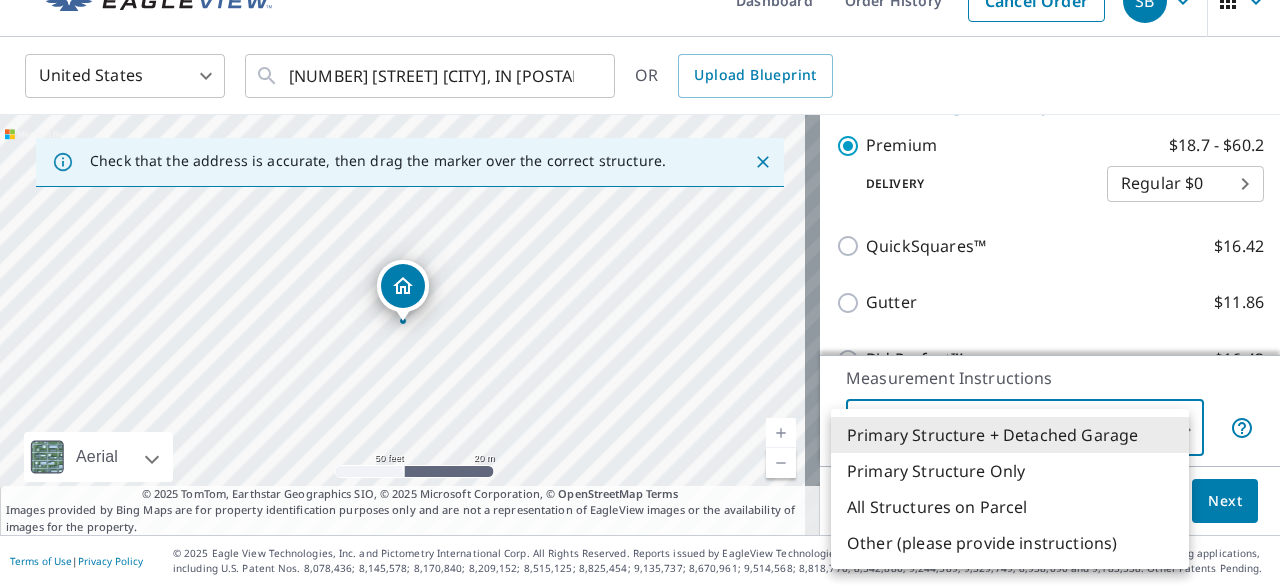 click on "All Structures on Parcel" at bounding box center [1010, 507] 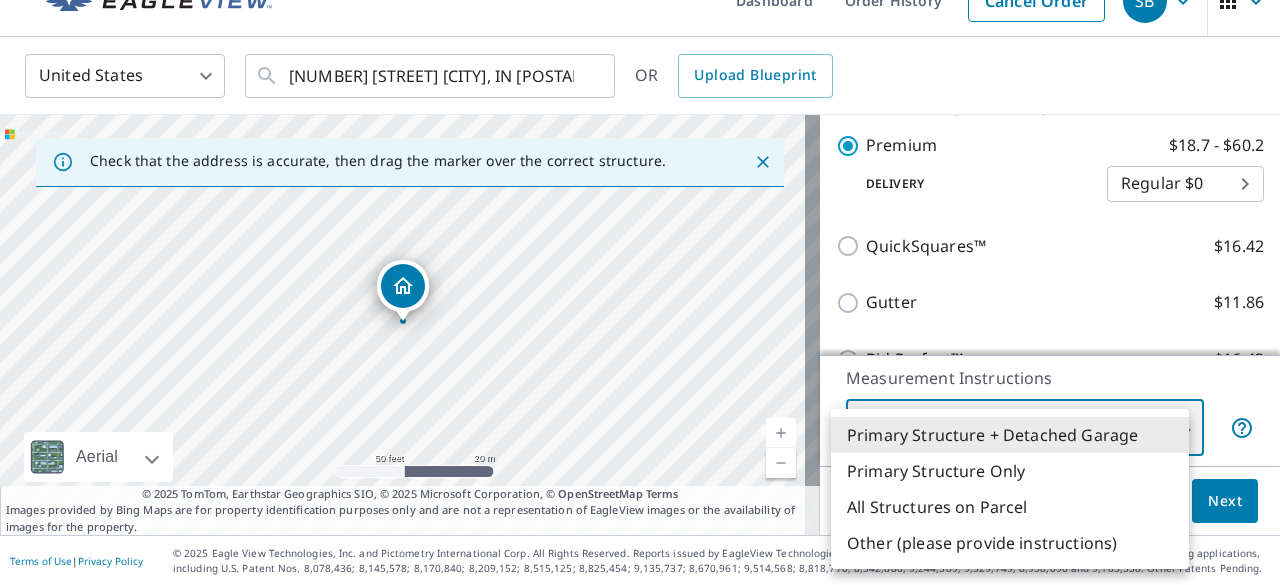 type on "3" 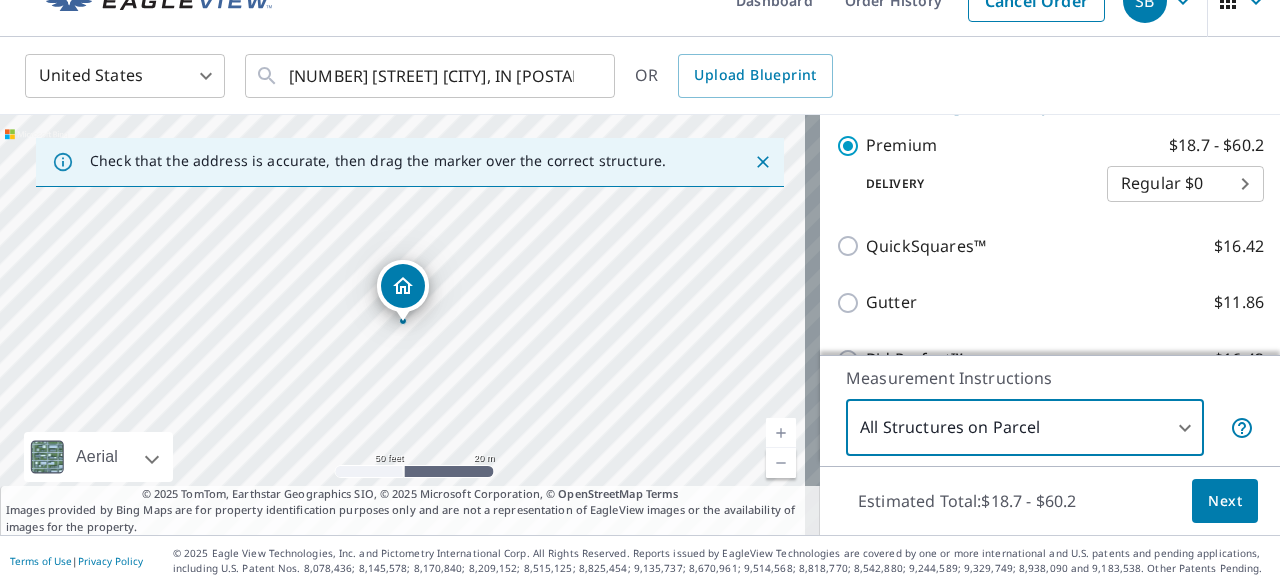 click on "Next" at bounding box center (1225, 501) 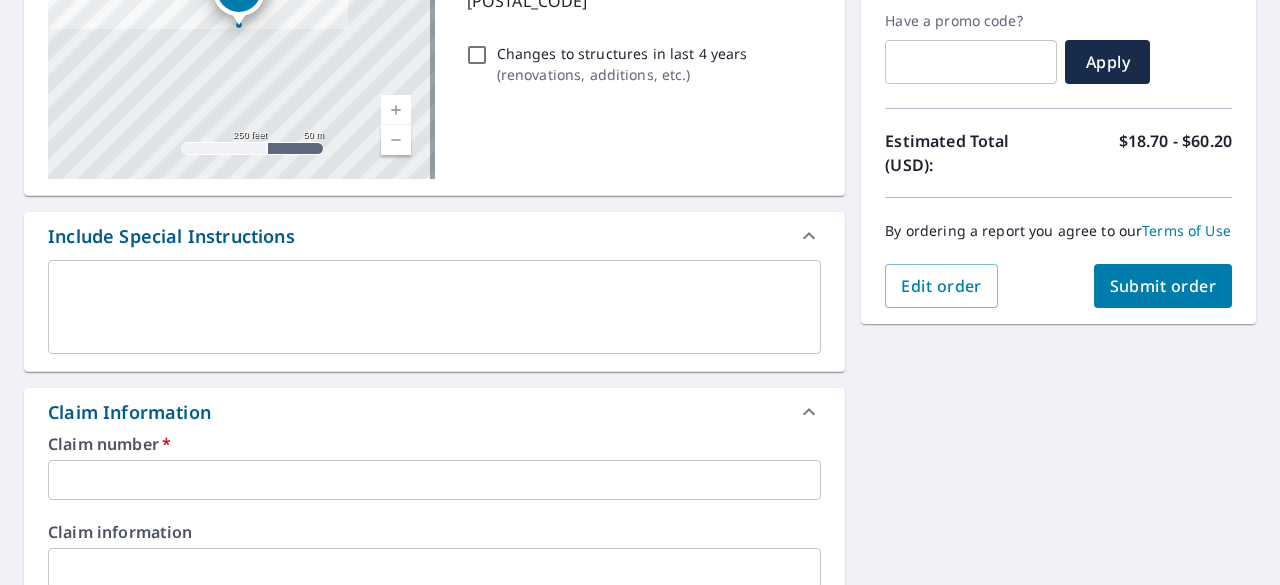 scroll, scrollTop: 340, scrollLeft: 0, axis: vertical 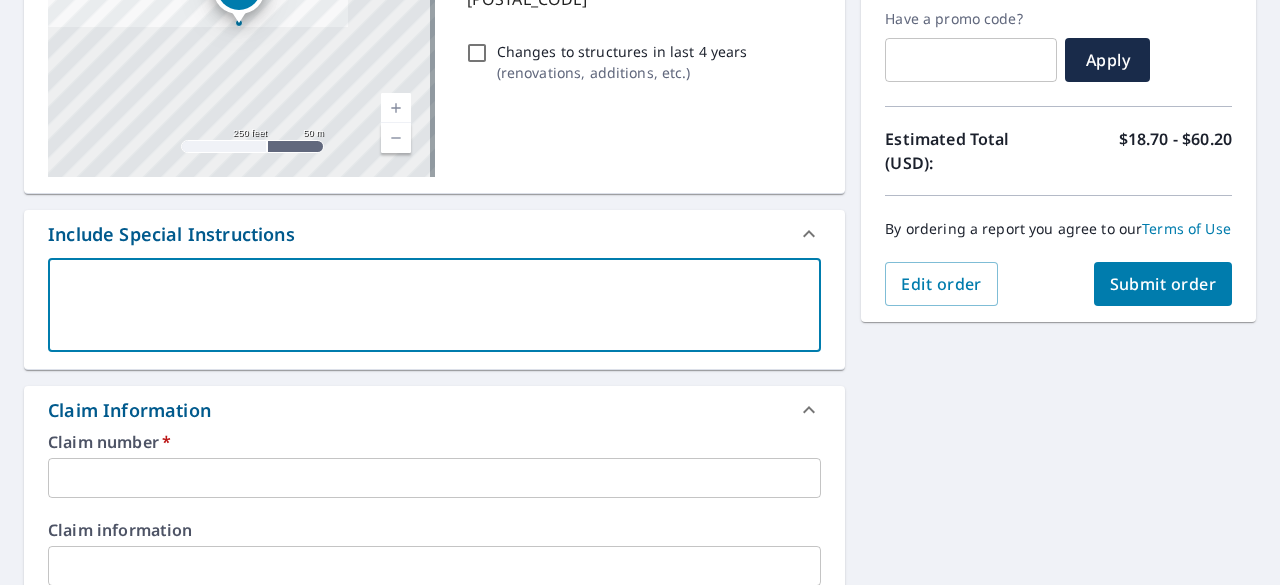 click at bounding box center (434, 305) 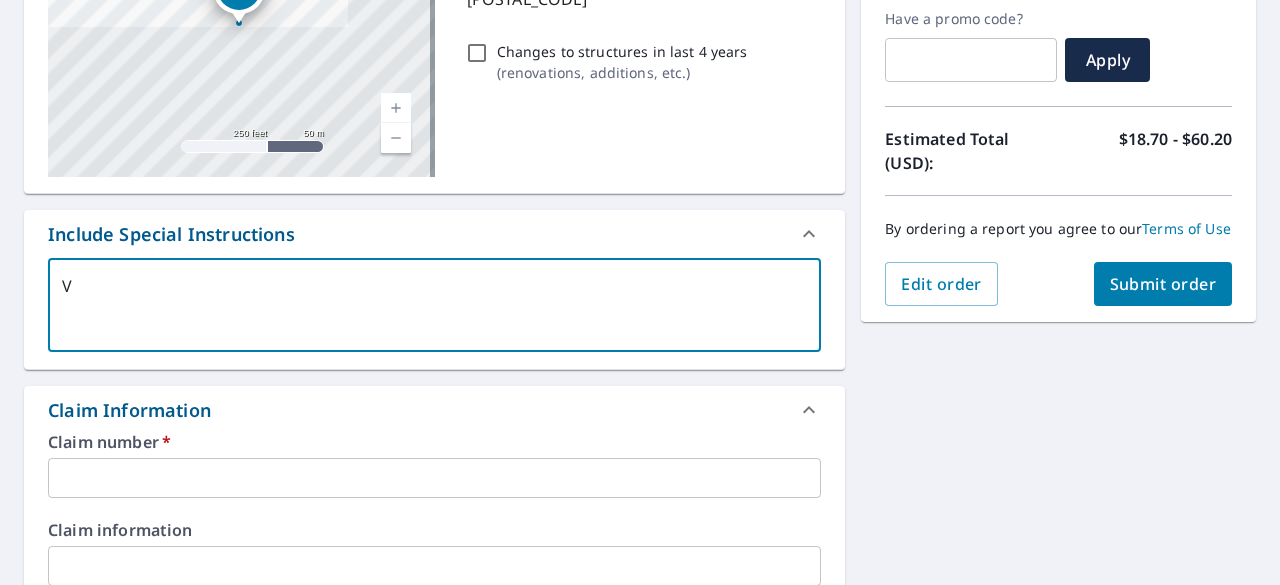 paste on "]" 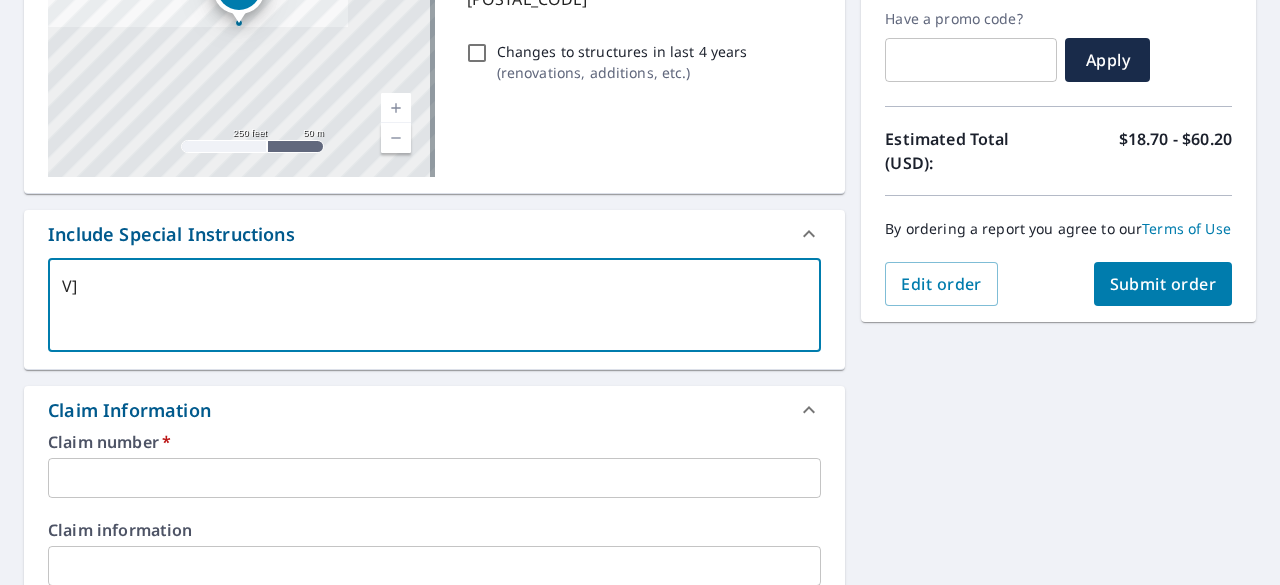 type on "V" 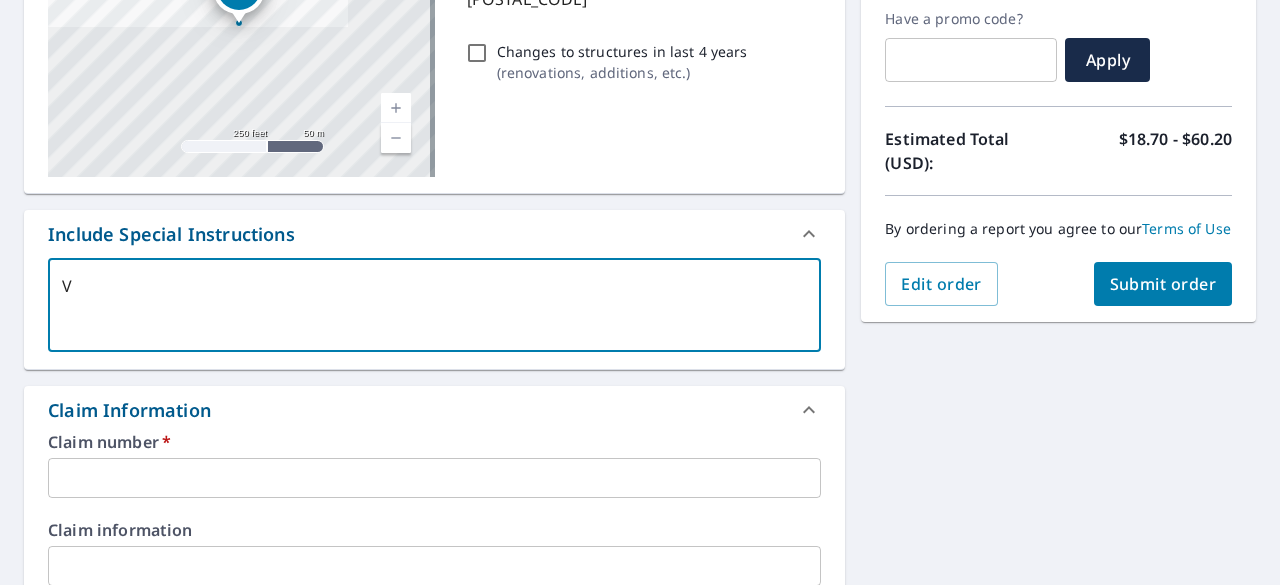 type 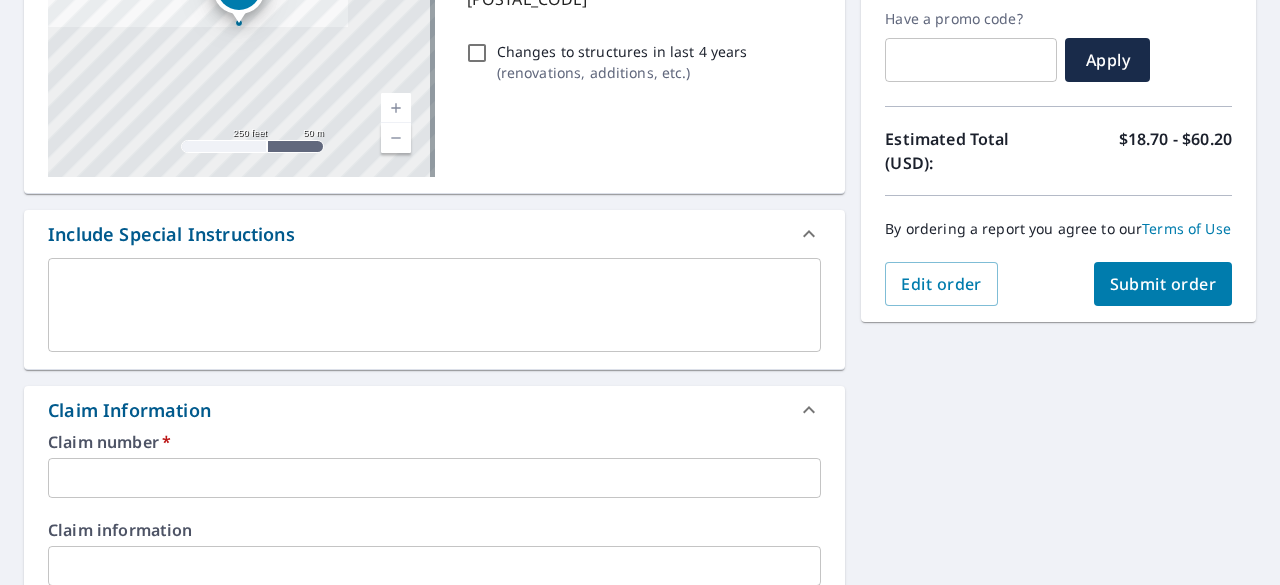 drag, startPoint x: 308, startPoint y: 272, endPoint x: 929, endPoint y: 471, distance: 652.10583 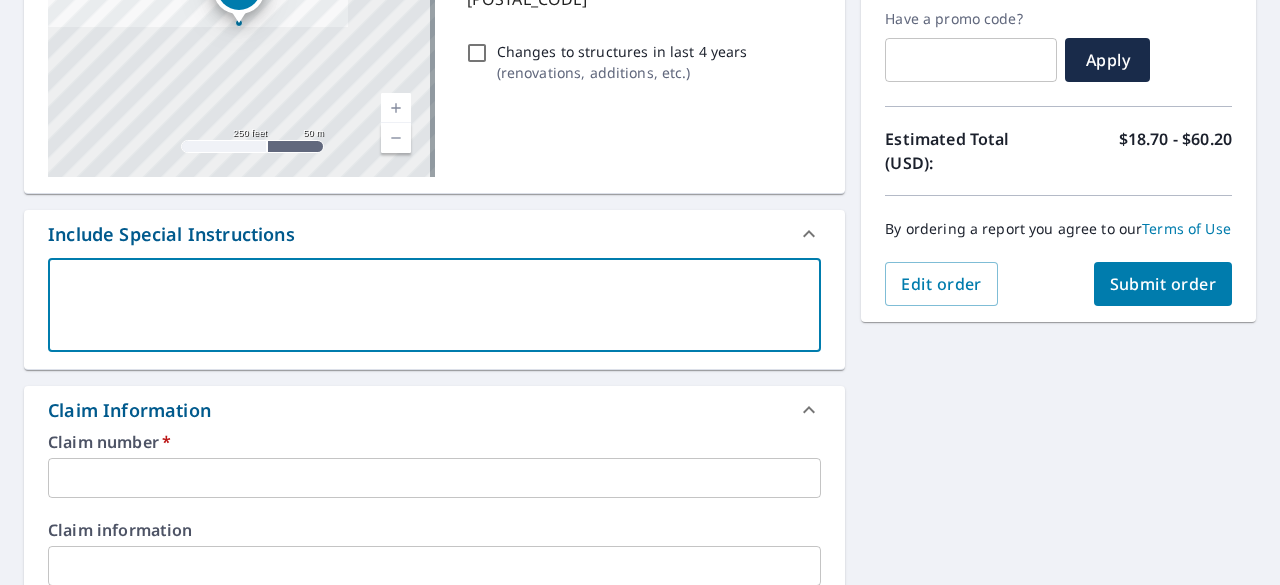 paste on "[NUMBER]_[STREET]_[CITY]_[STATE]_Sitemap (1)" 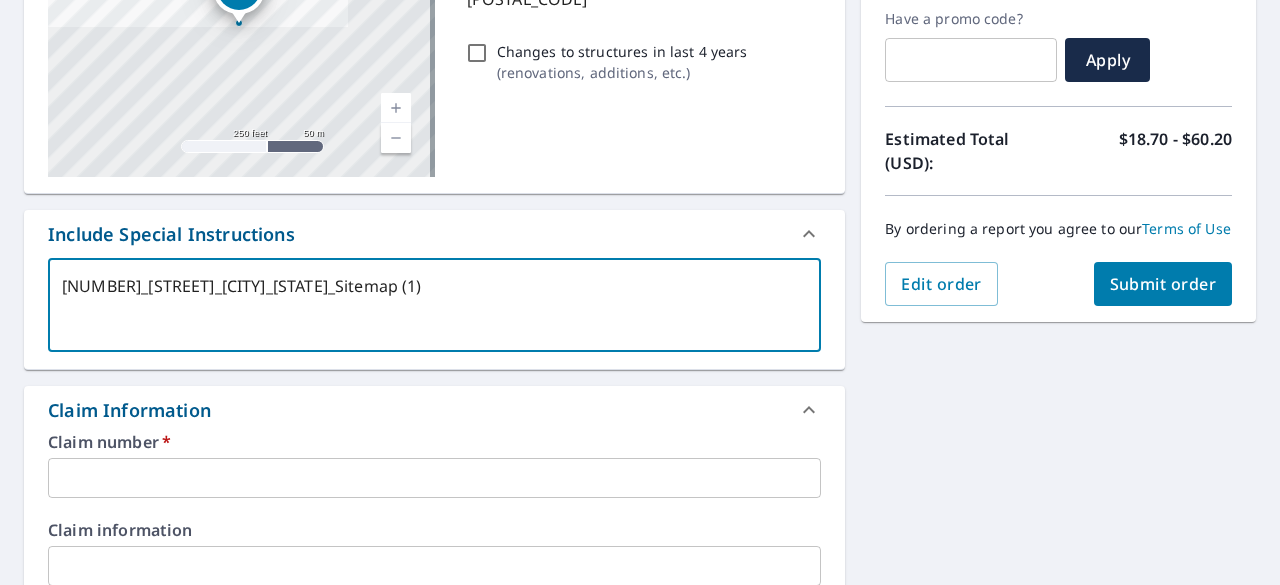 click on "[NUMBER]_[STREET]_[CITY]_[STATE]_Sitemap (1)" at bounding box center [434, 305] 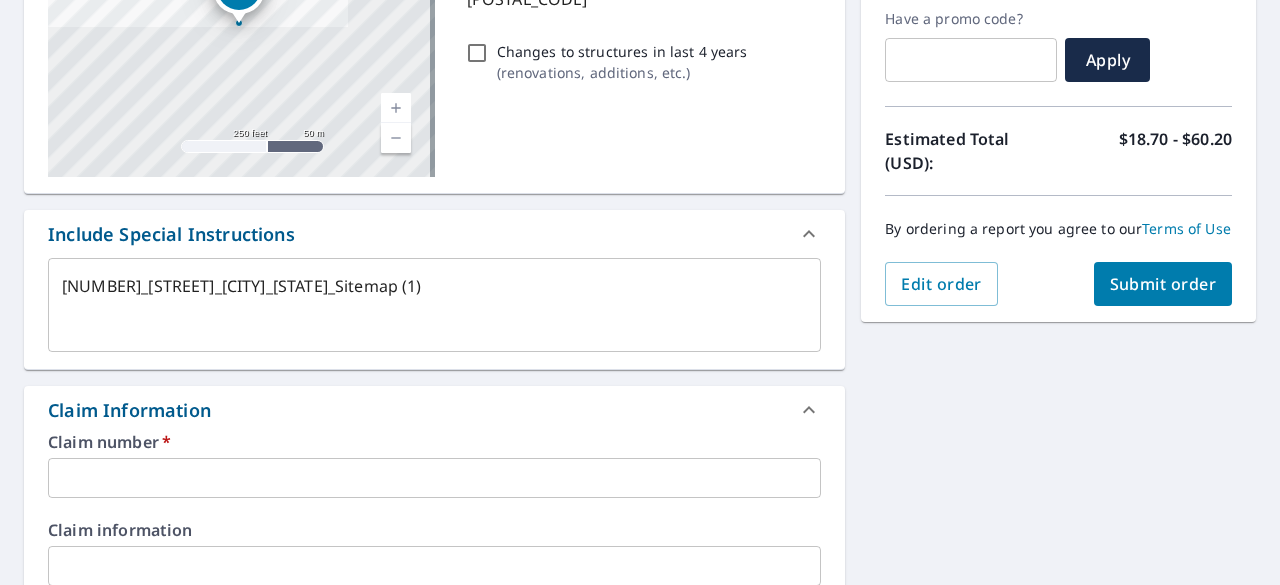 type on "x" 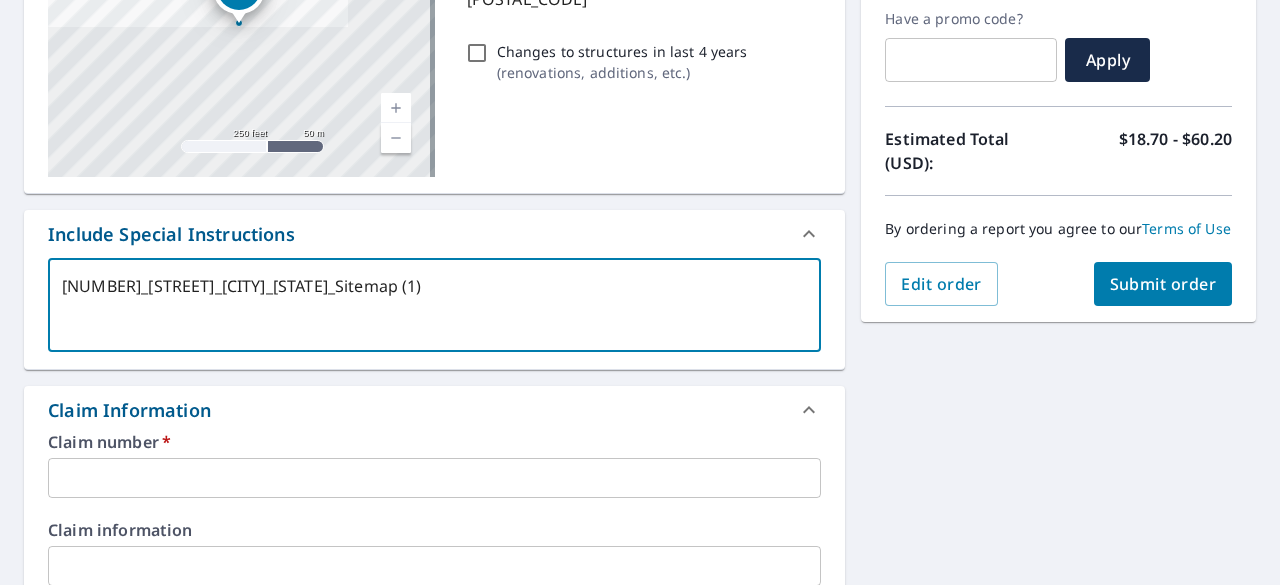 drag, startPoint x: 376, startPoint y: 279, endPoint x: 0, endPoint y: 295, distance: 376.34027 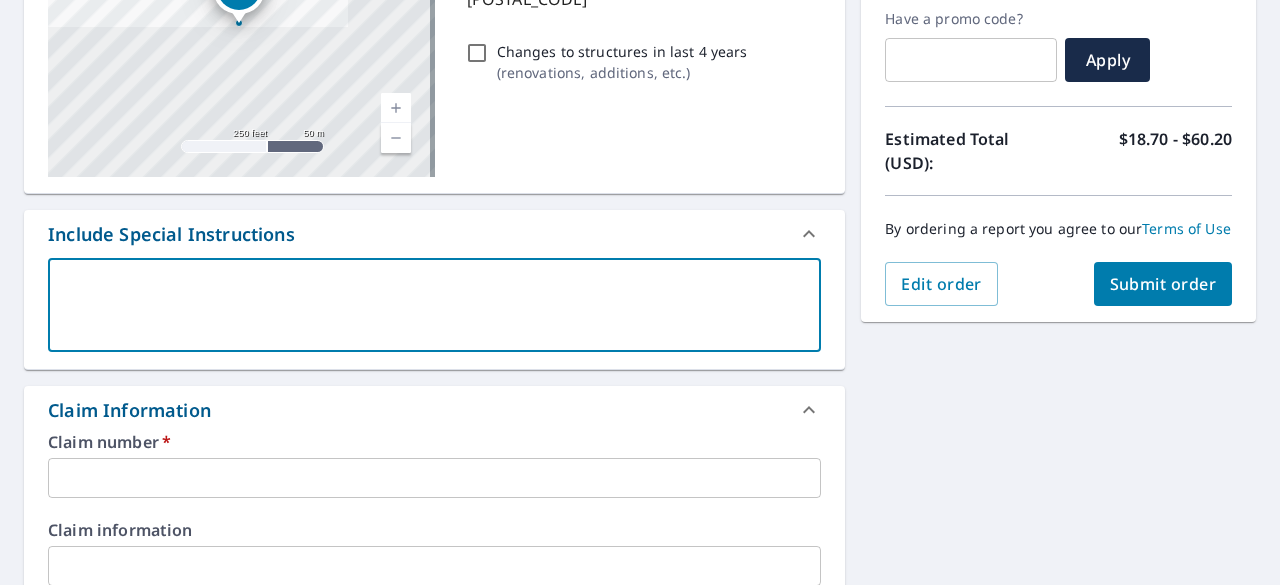 paste 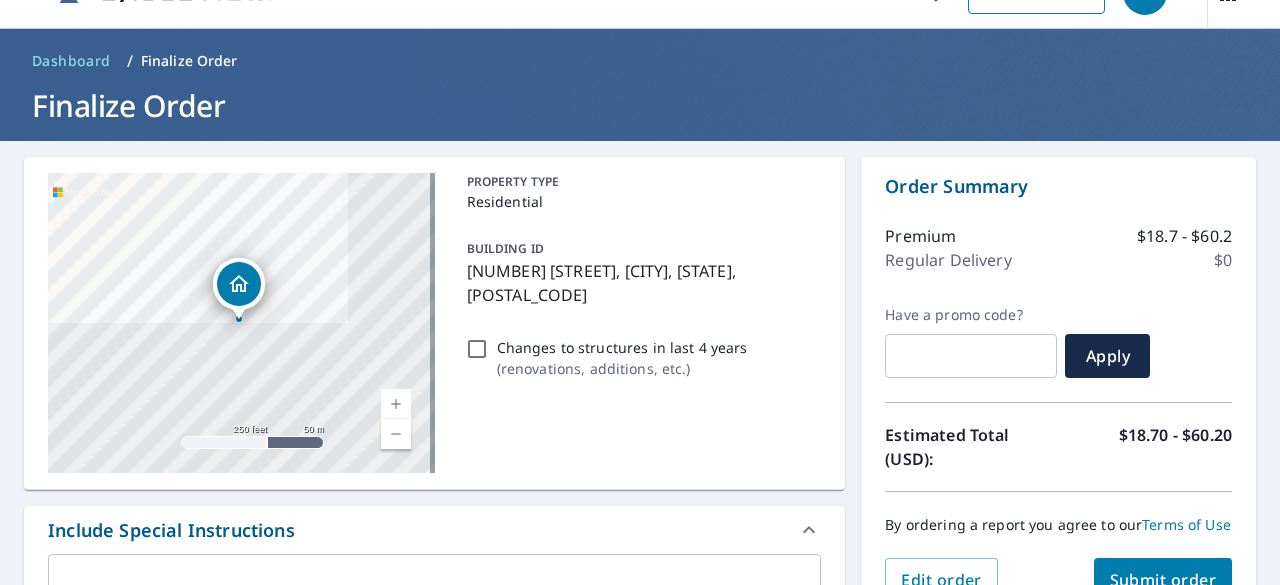 scroll, scrollTop: 20, scrollLeft: 0, axis: vertical 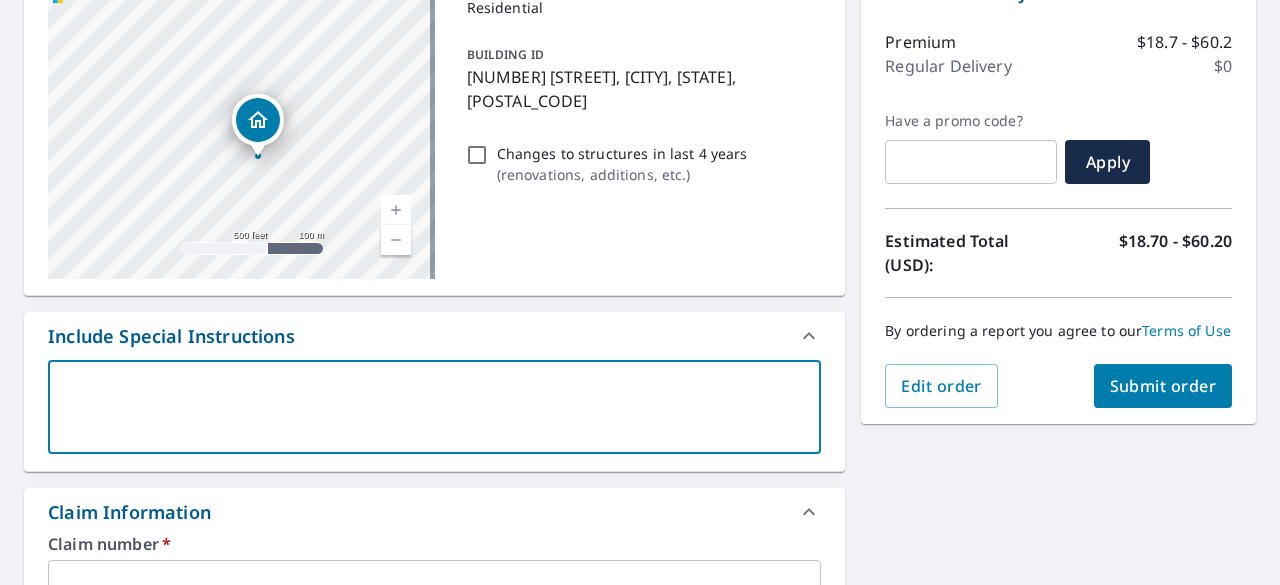 click at bounding box center [434, 407] 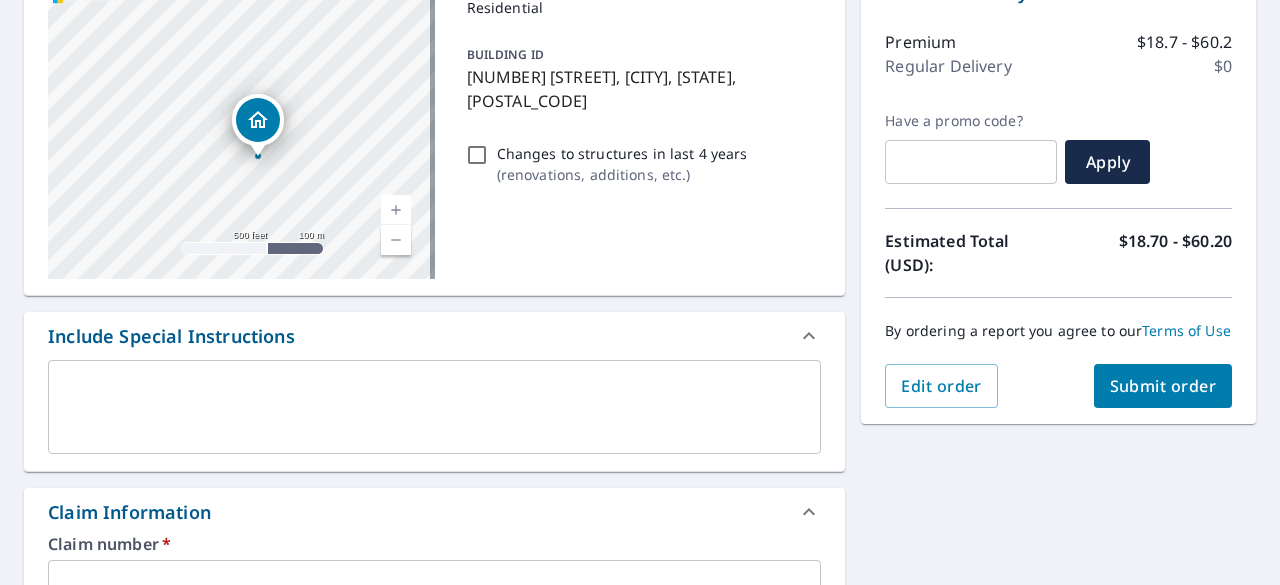 type on "x" 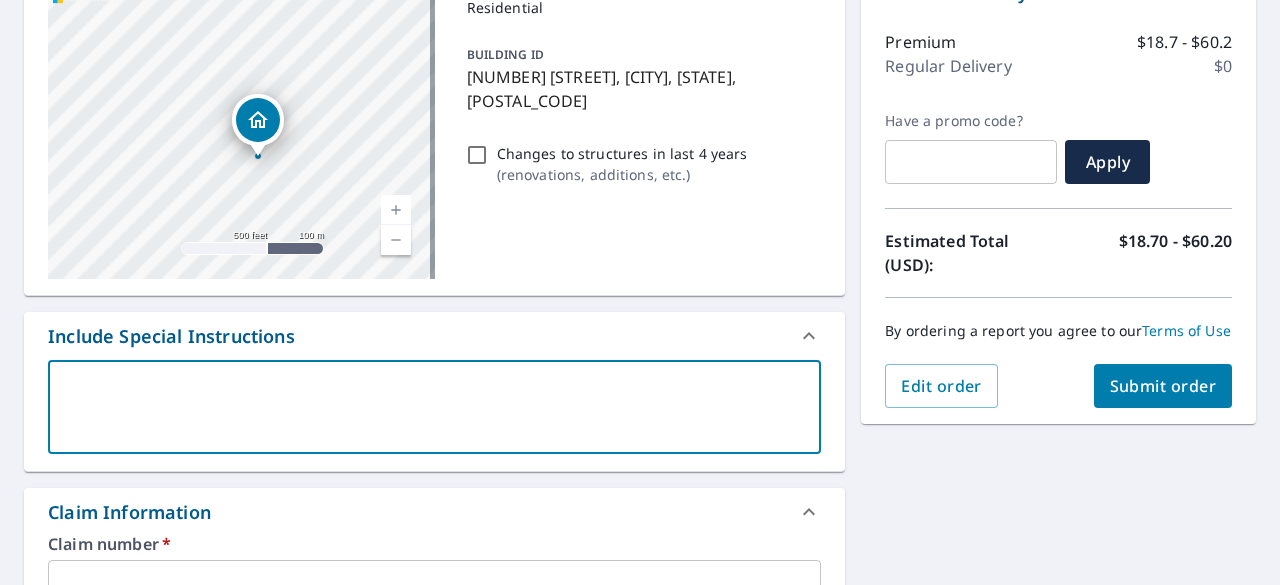 click at bounding box center [434, 407] 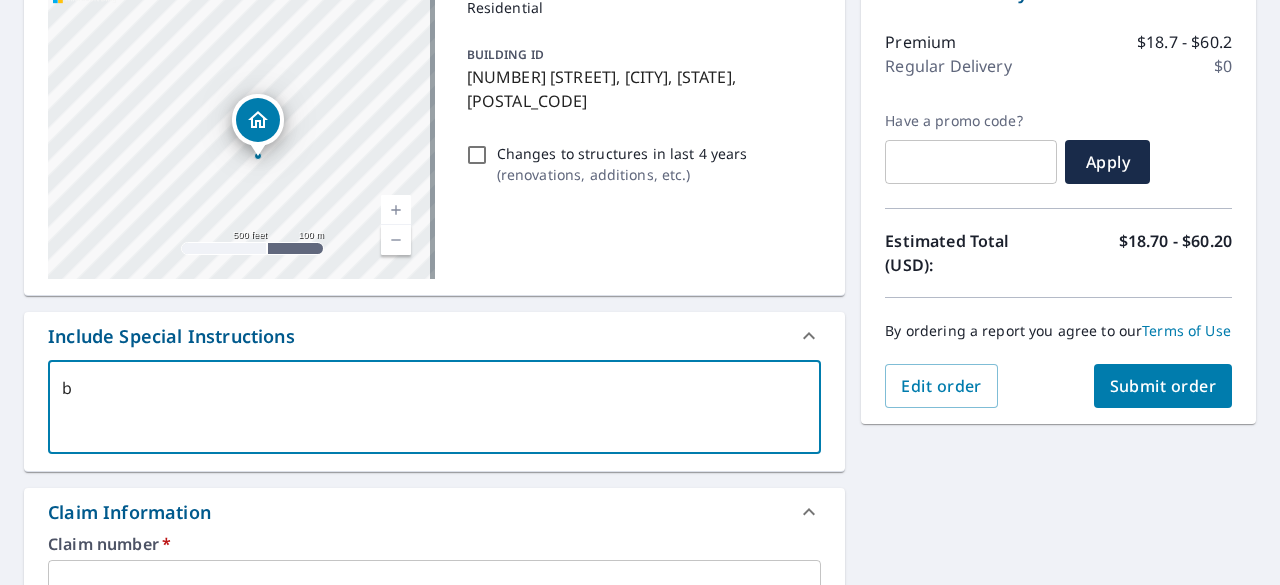 type on "bU" 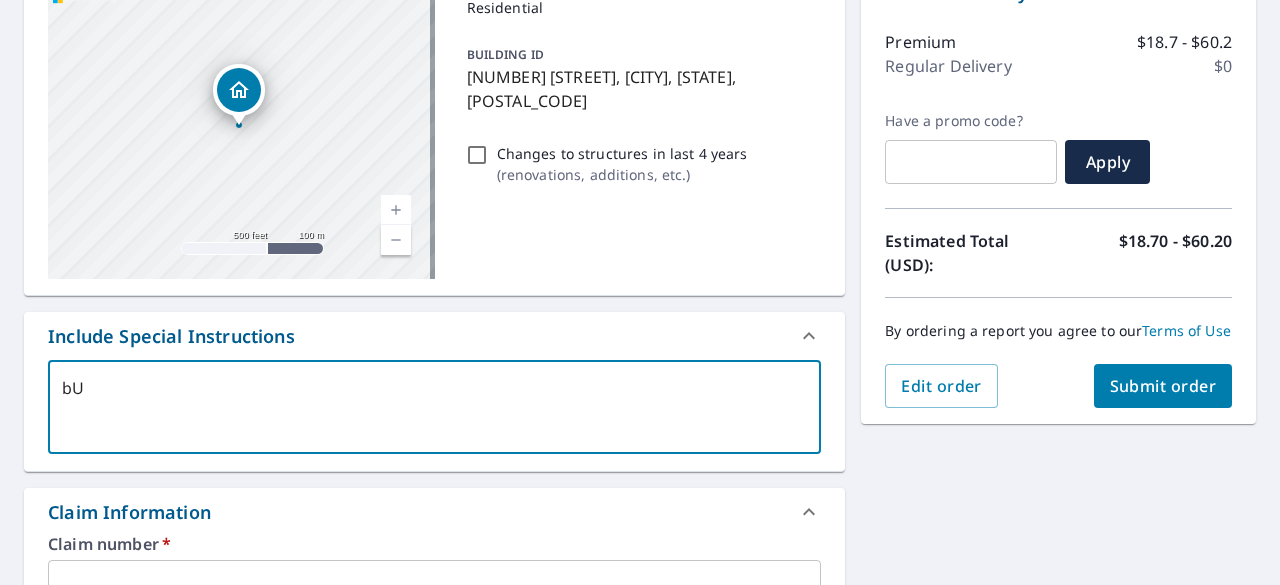 type on "bUI" 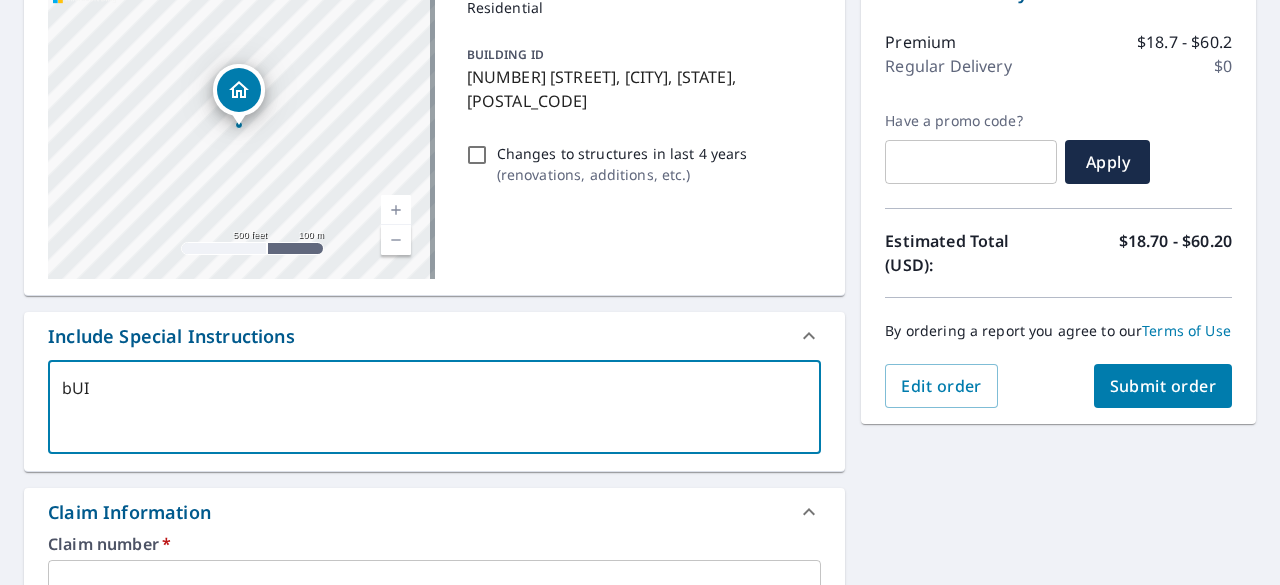 type on "bU" 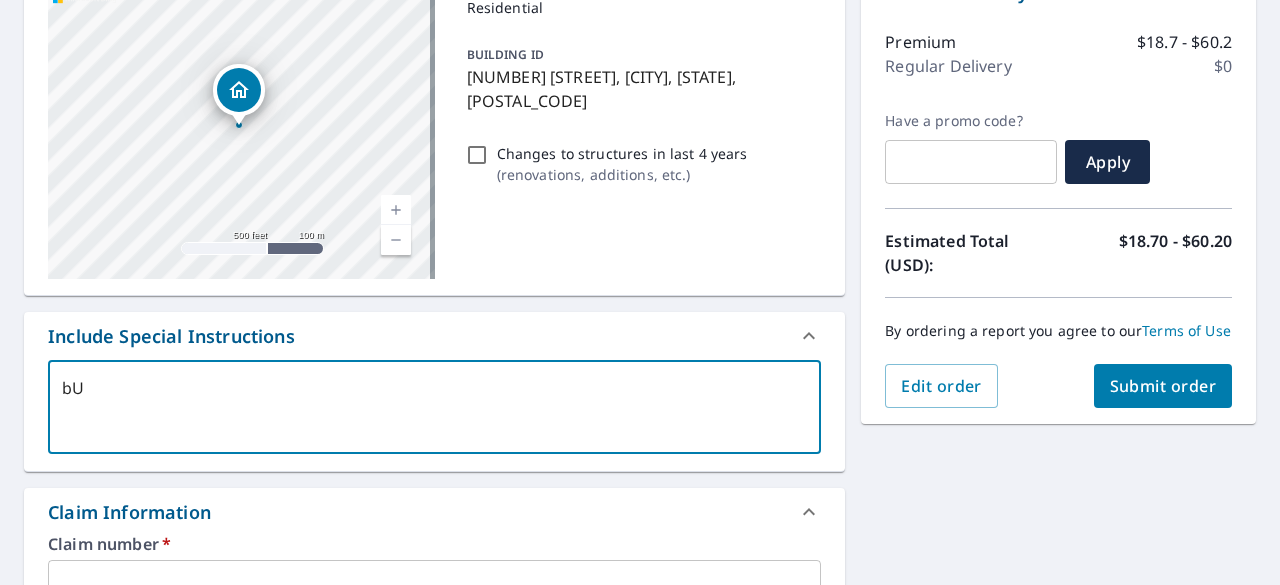 type on "b" 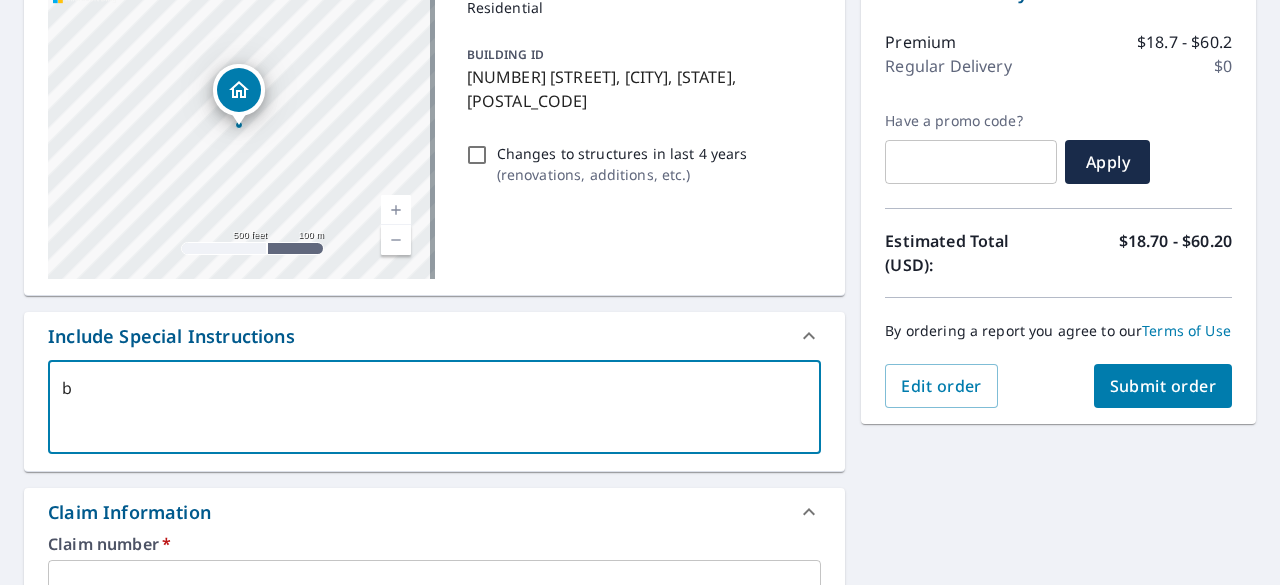type 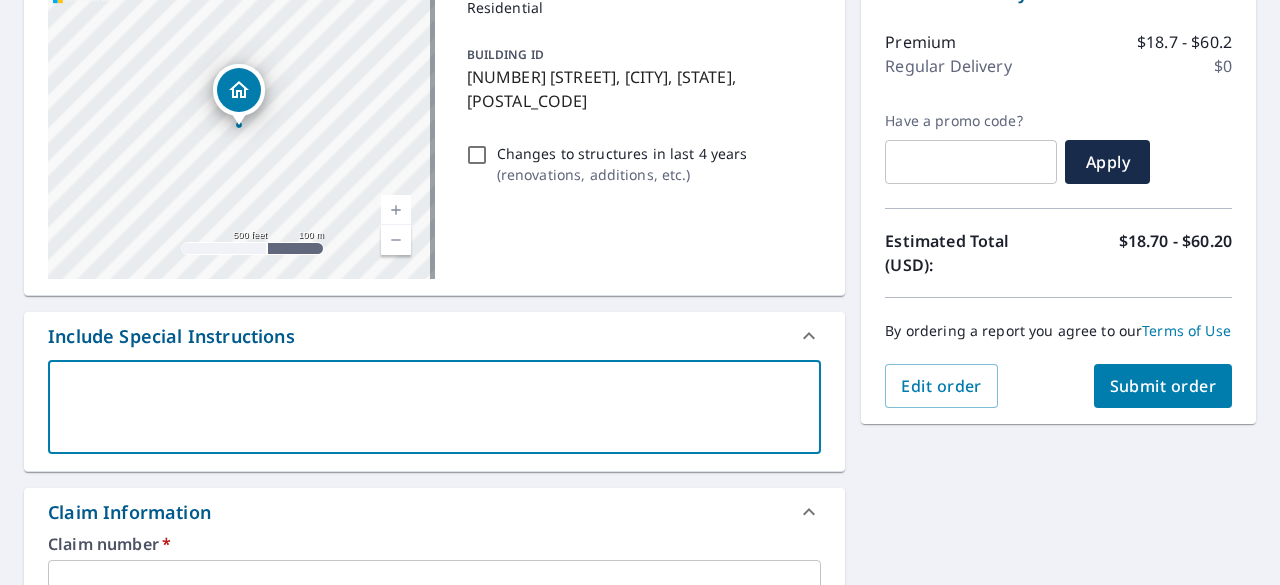 type on "N" 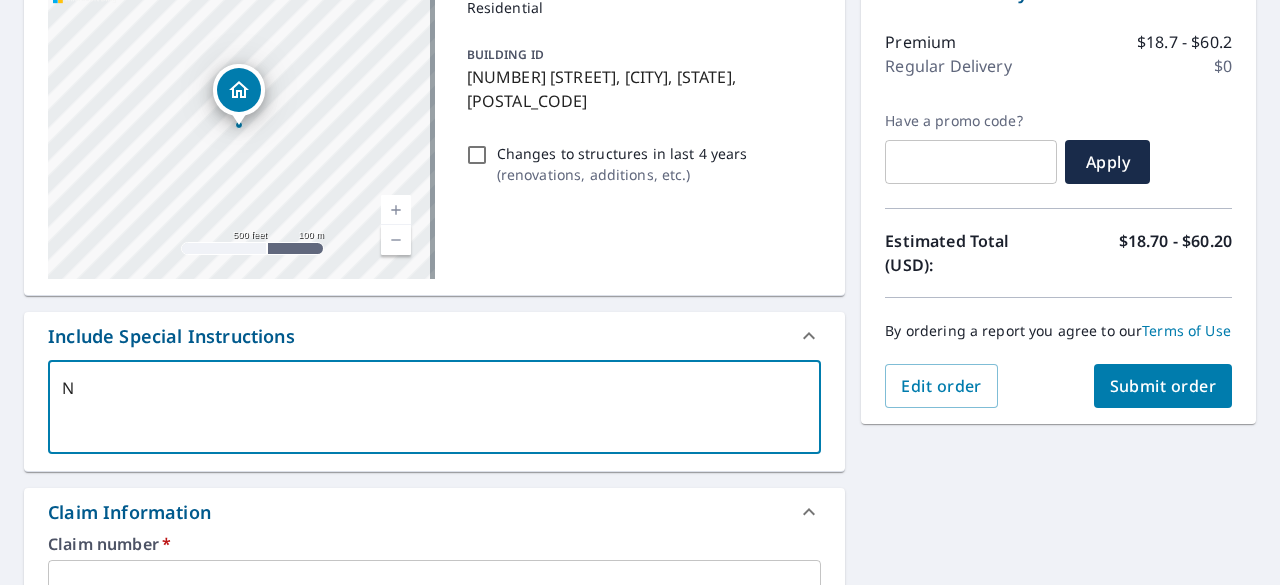 type on "No" 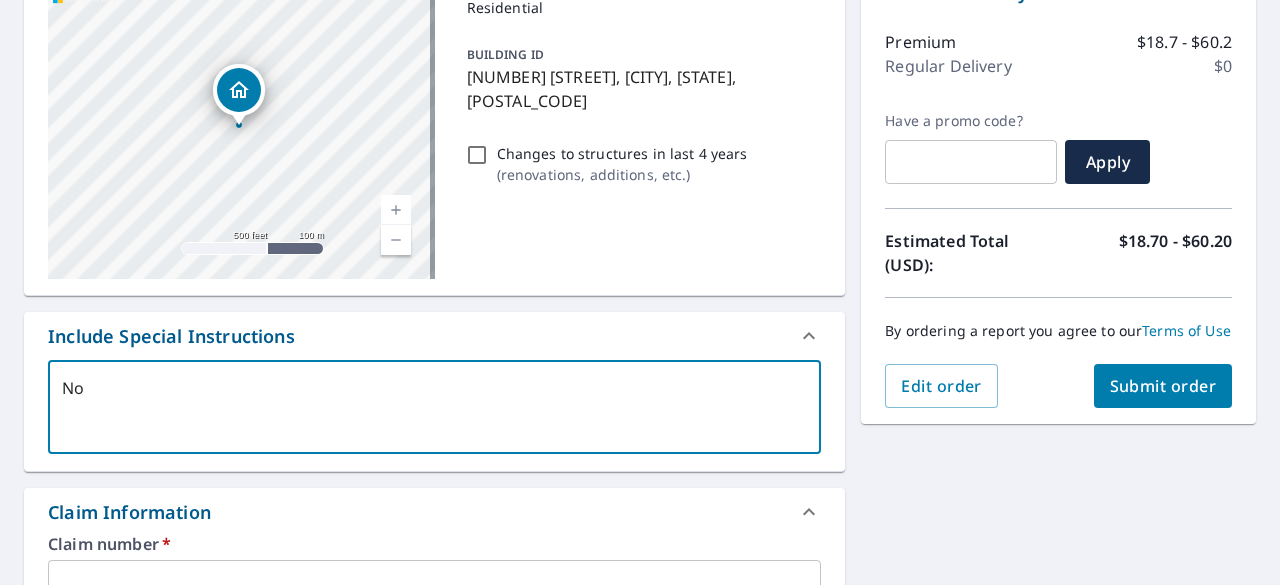 type on "Not" 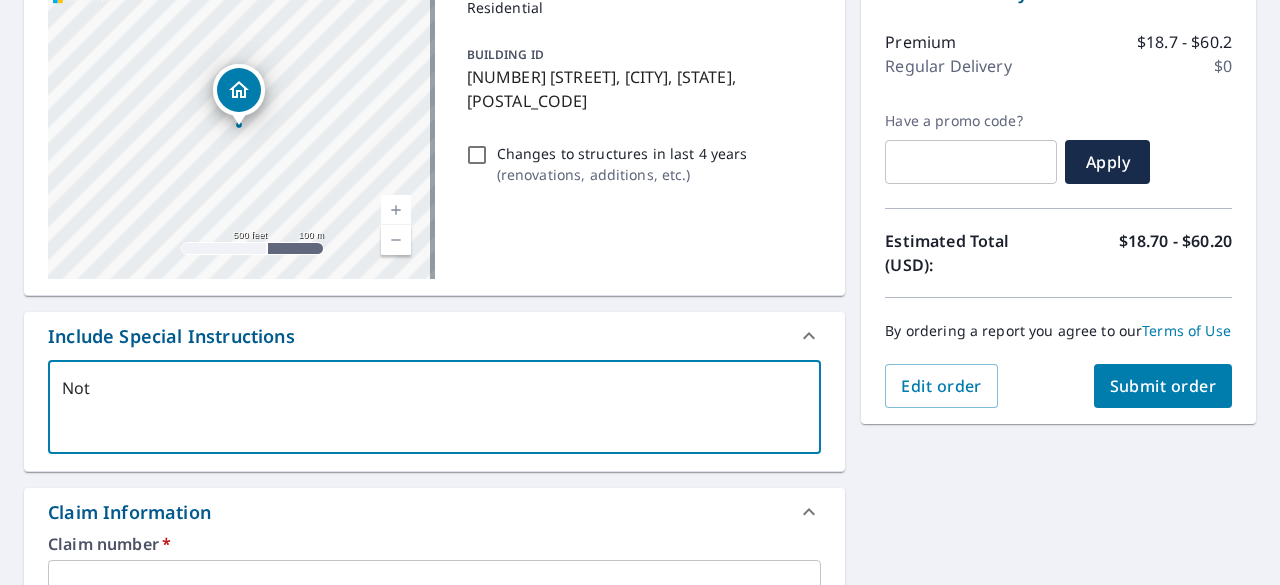 type on "Not" 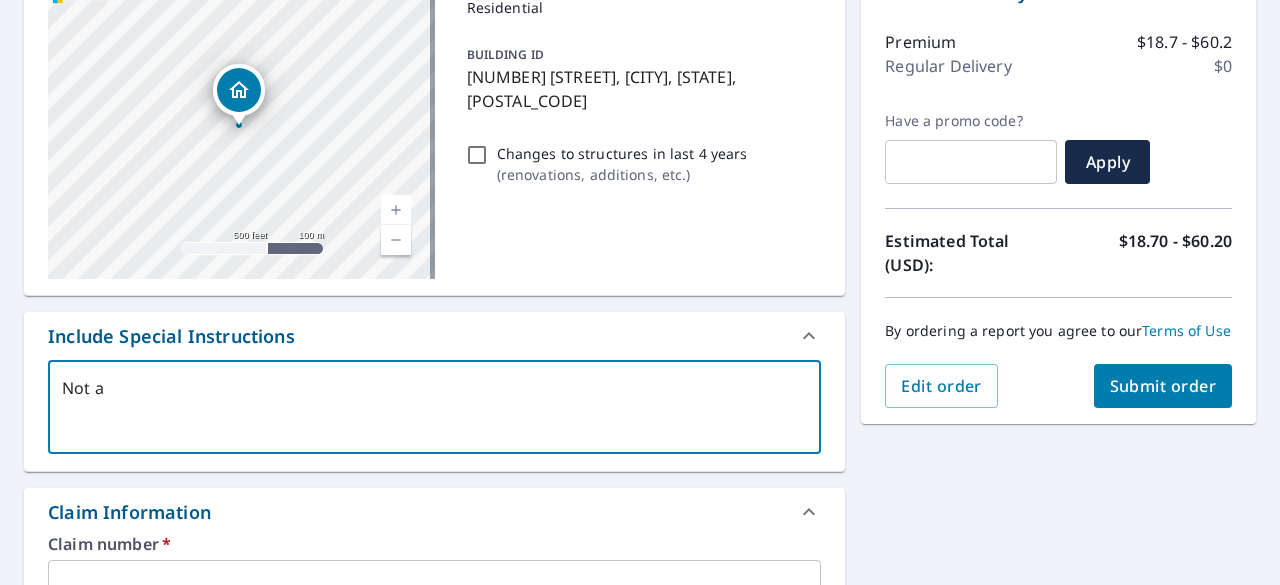 type on "Not a" 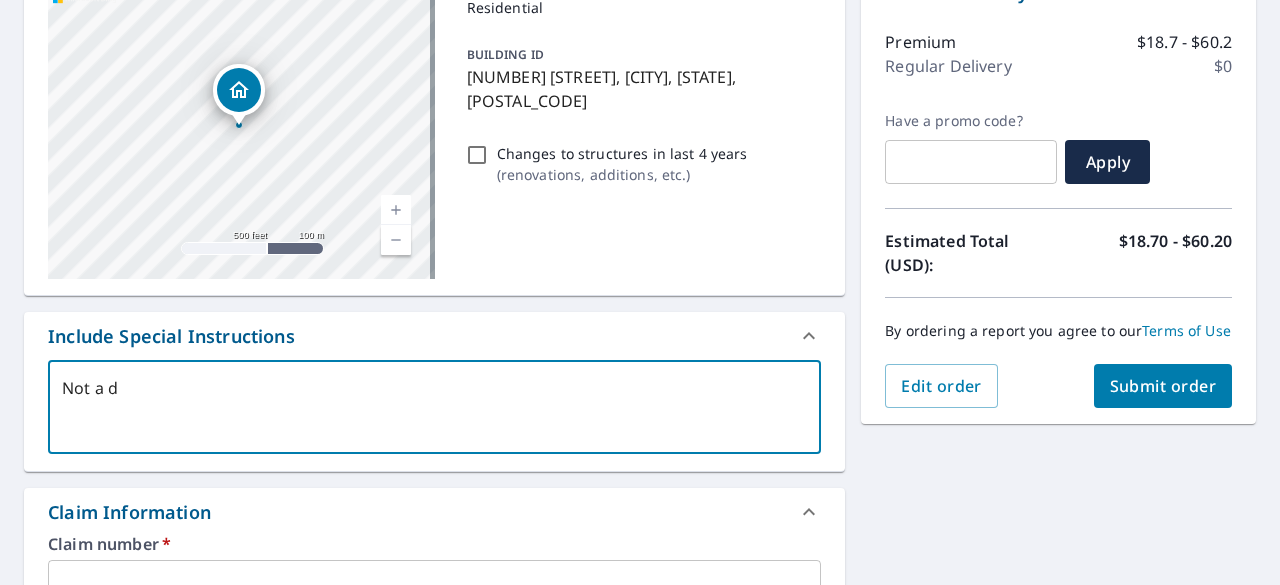 type on "Not a du" 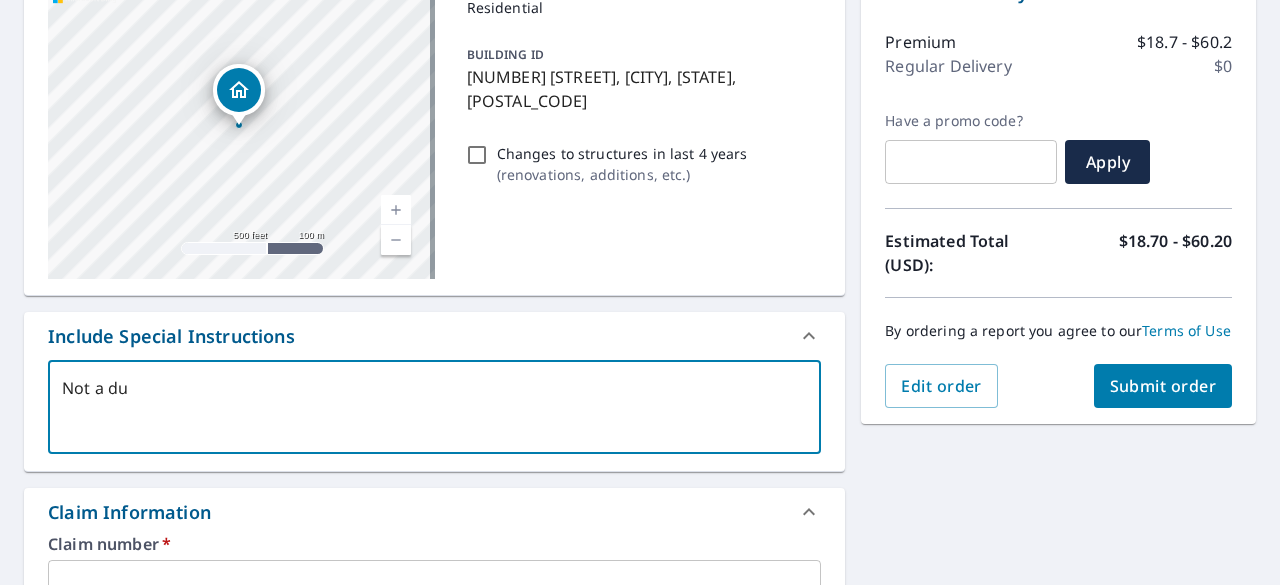 type on "x" 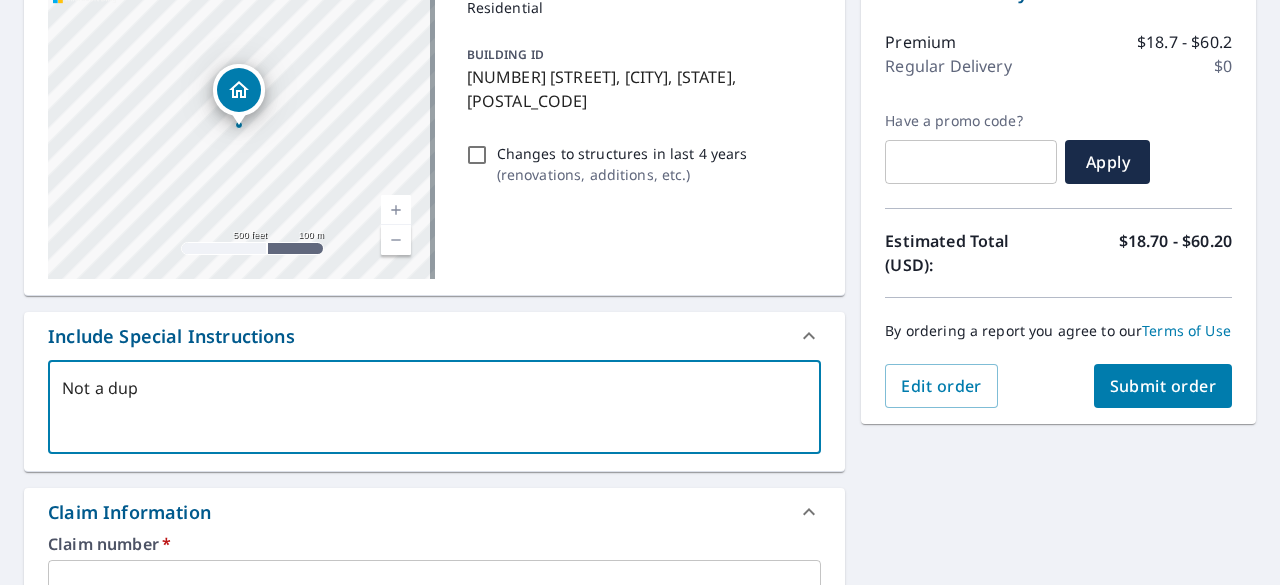 type on "Not a dupl" 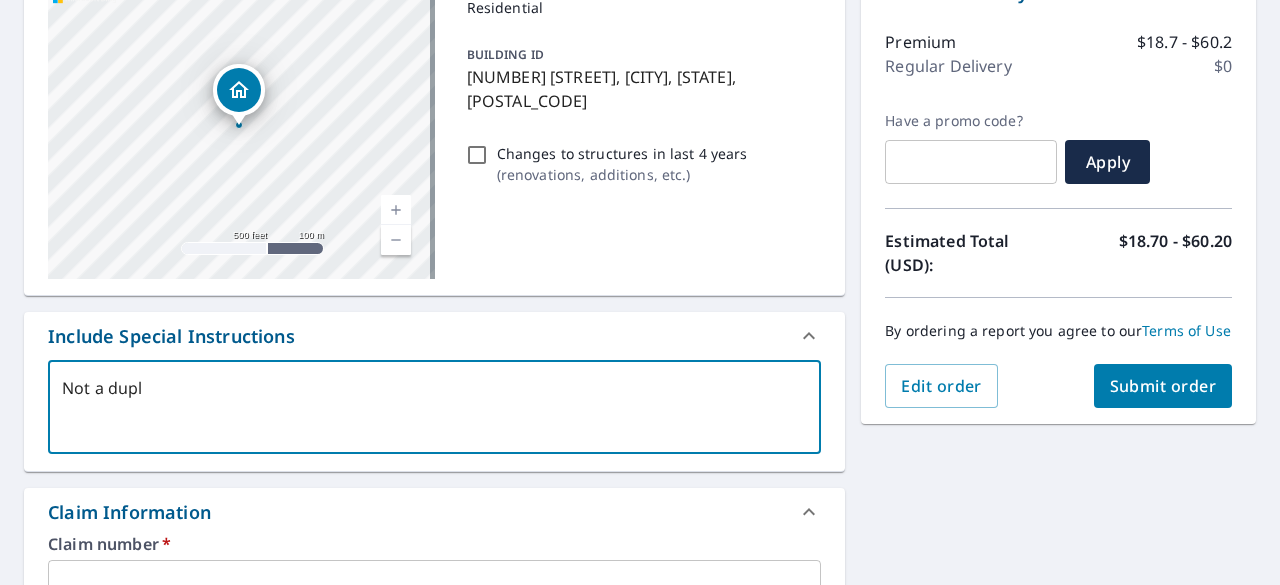 type on "Not a dupli" 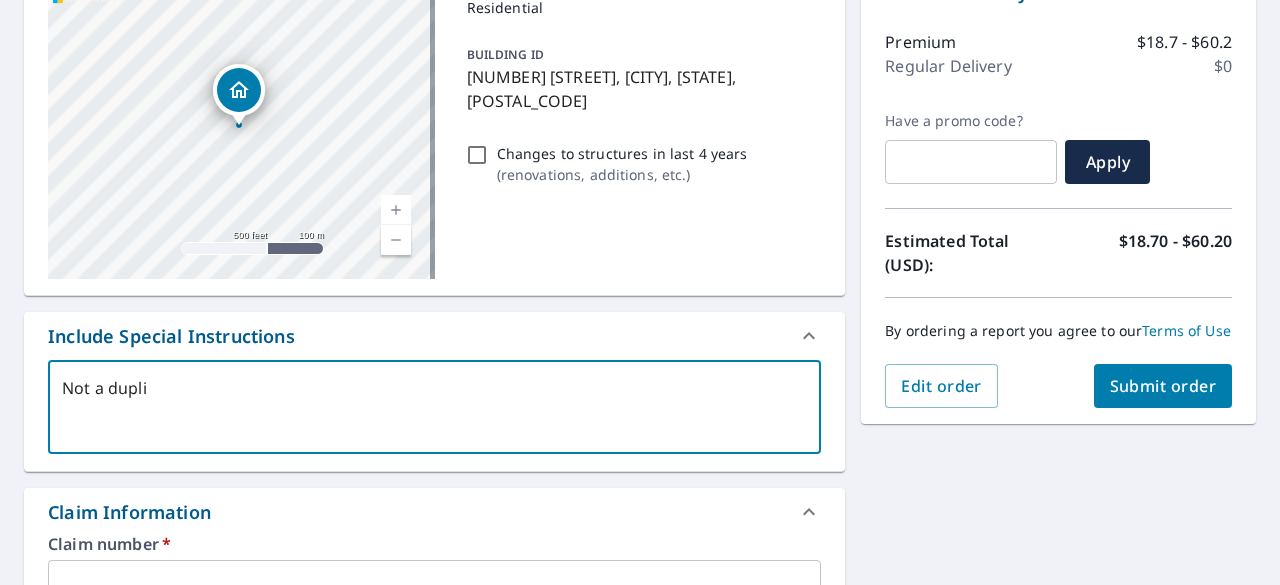 type on "Not a duplit" 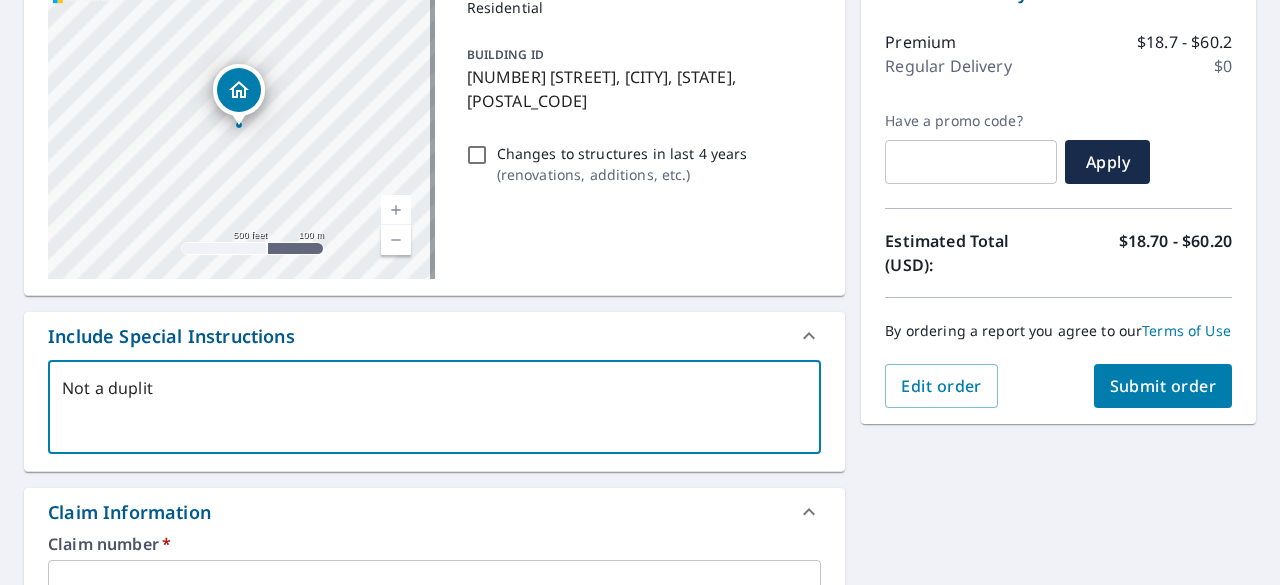 type on "Not a dupli" 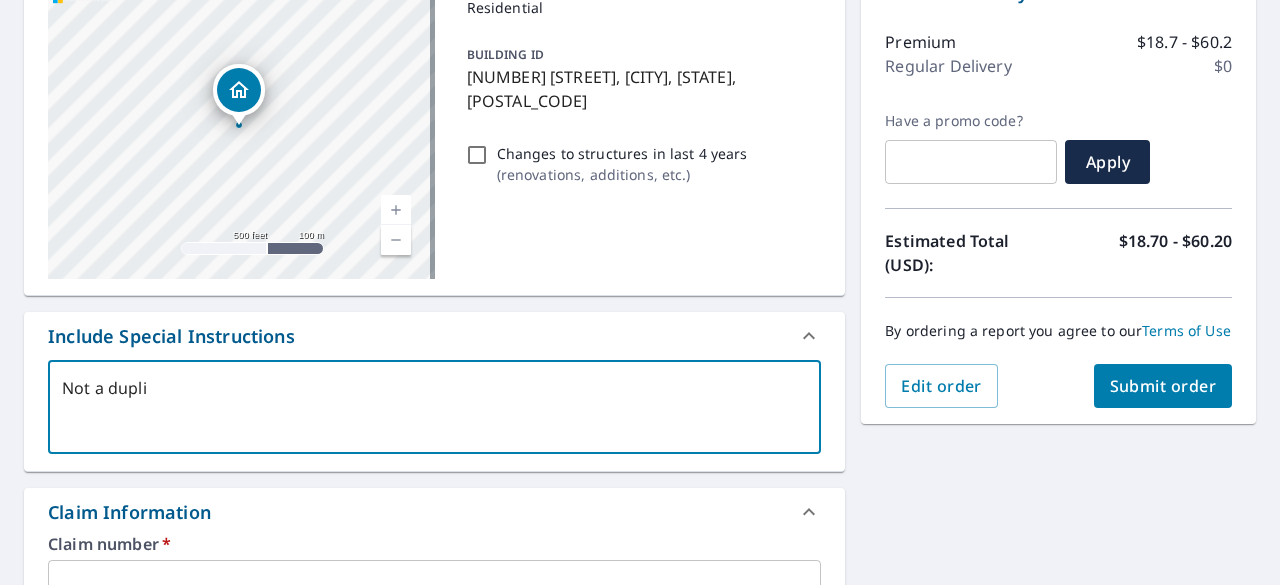type on "Not a duplic" 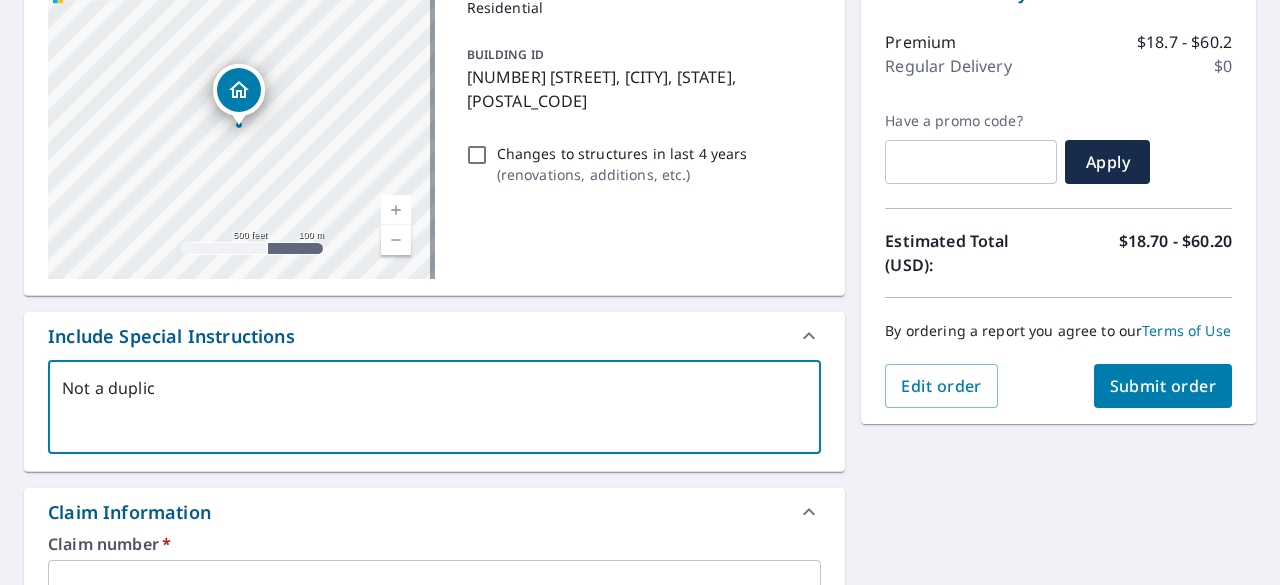 type on "Not a duplica" 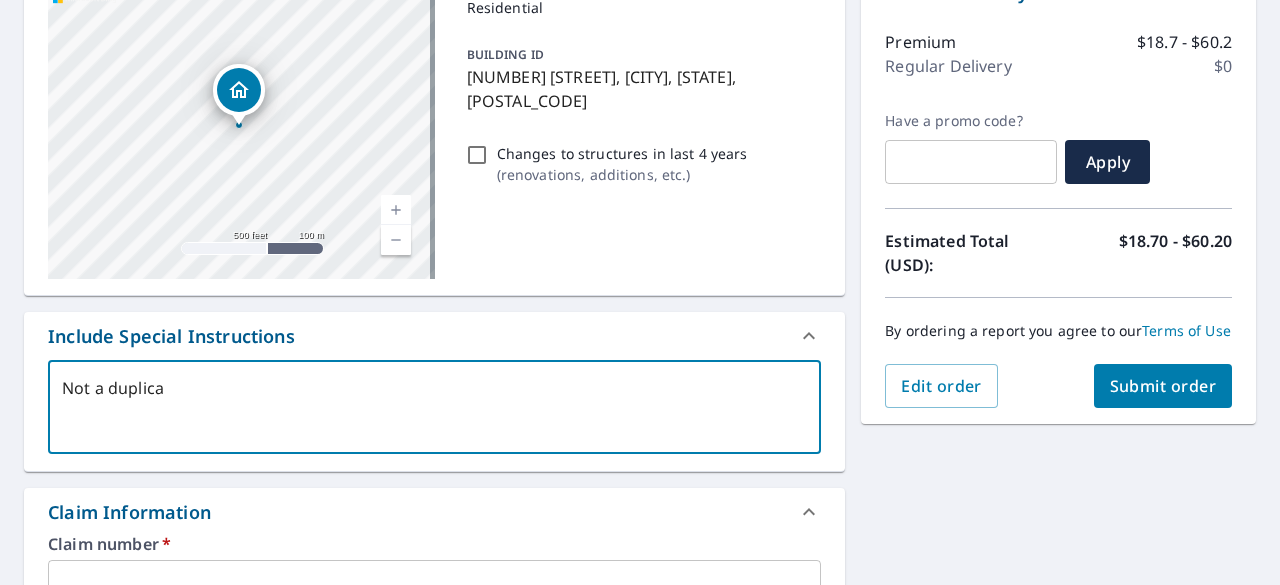 type on "Not a duplicat" 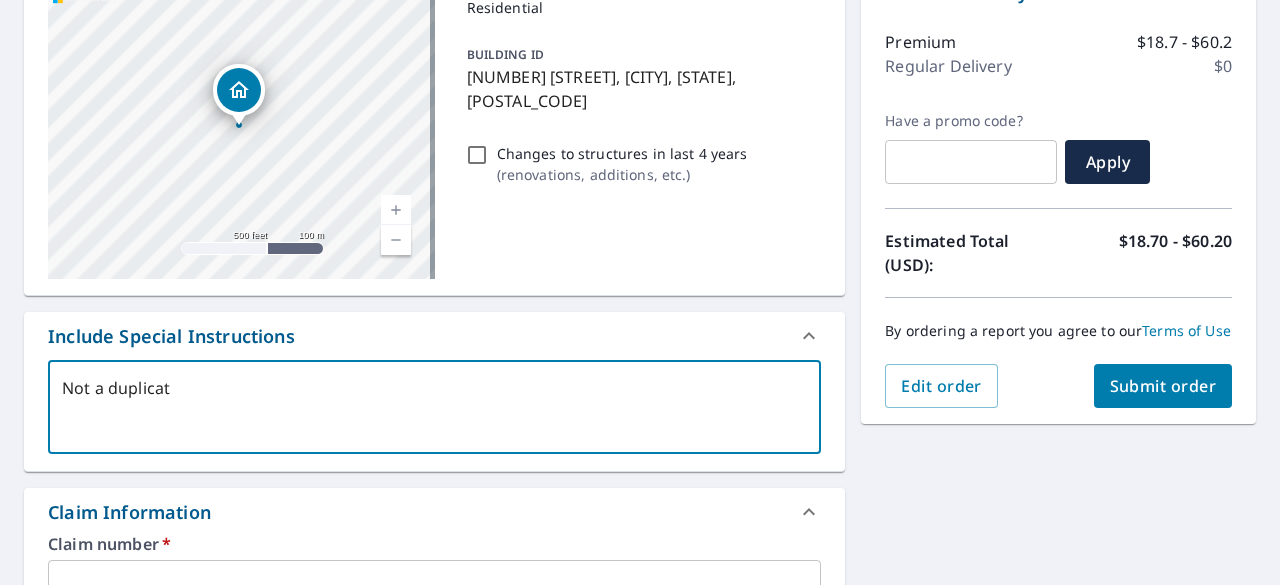 type on "Not a duplicate" 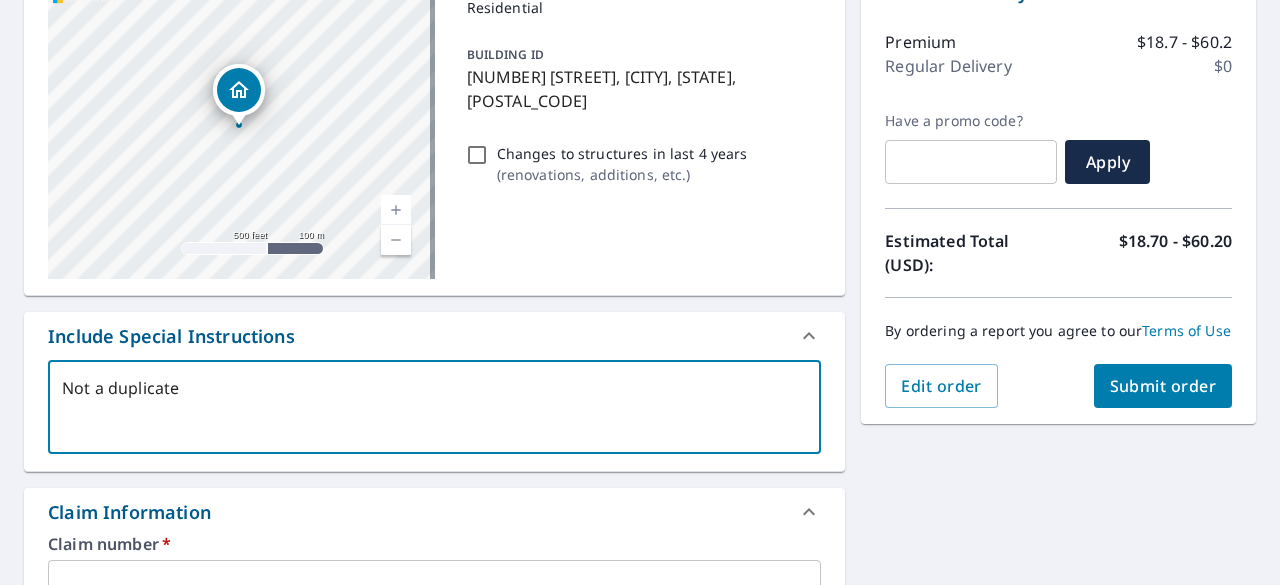 type on "Not a duplicate." 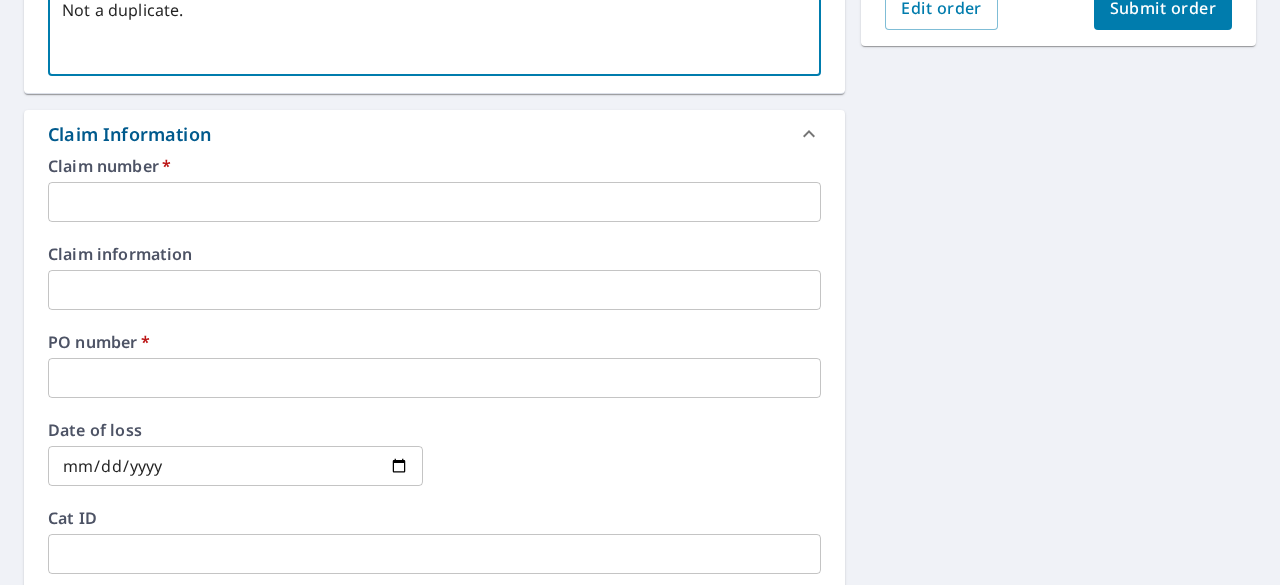 scroll, scrollTop: 616, scrollLeft: 0, axis: vertical 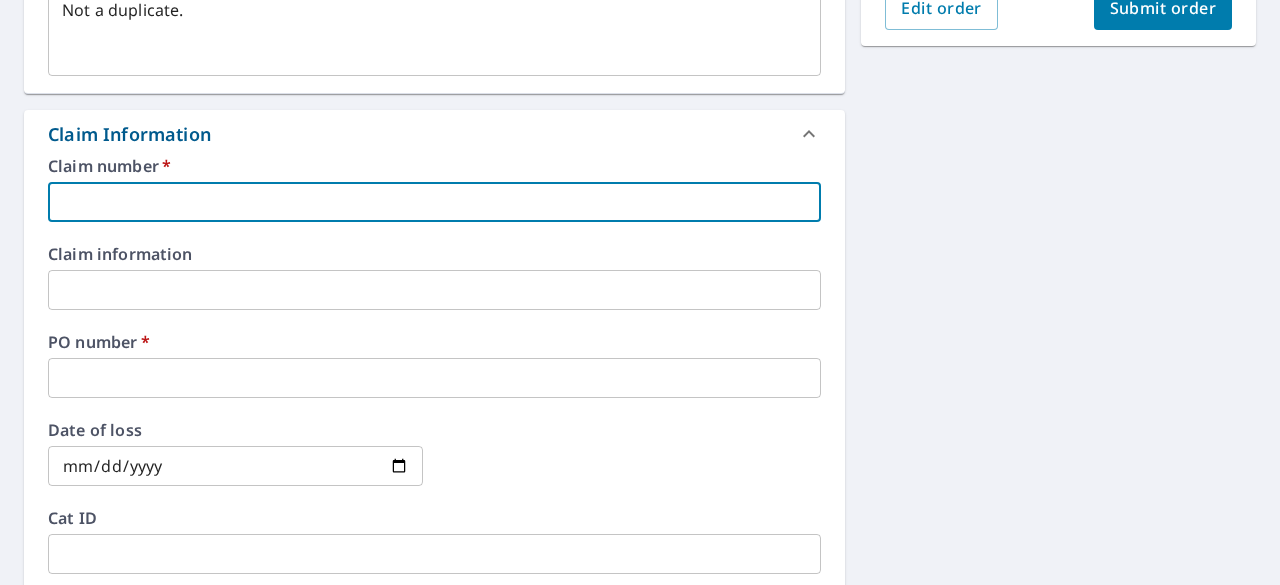 type on "x" 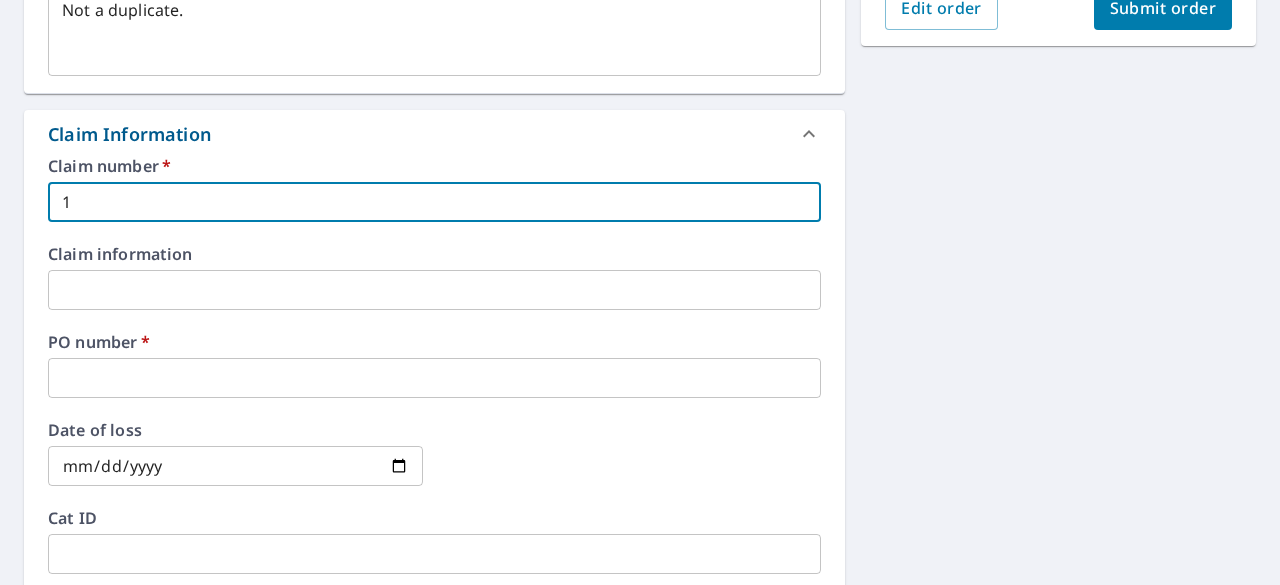 type on "1" 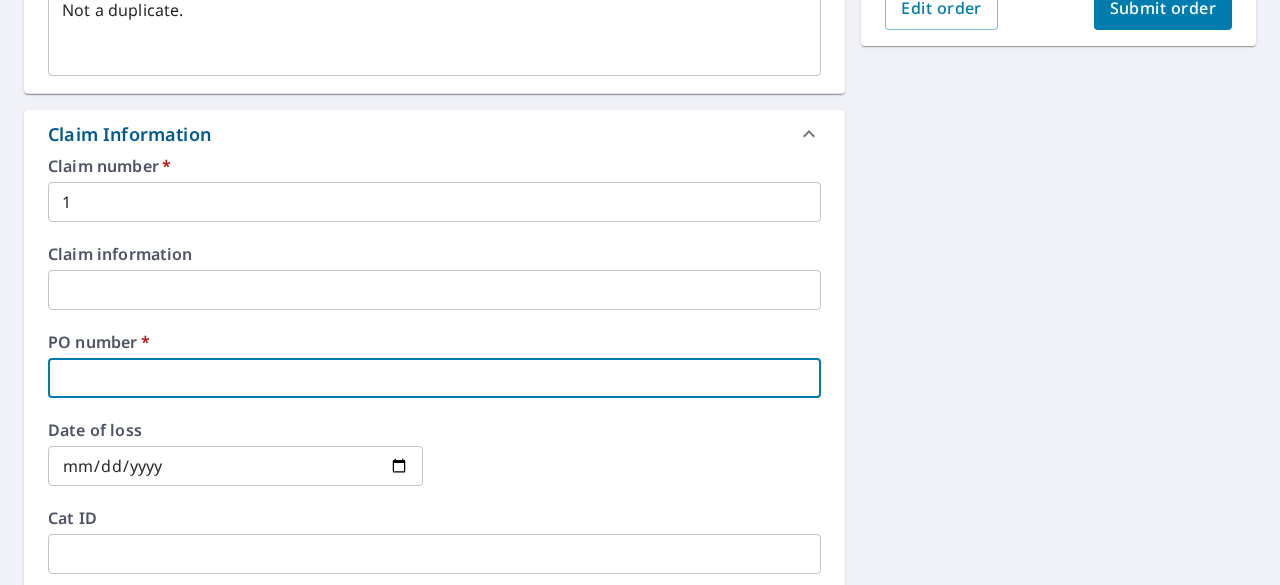 type on "x" 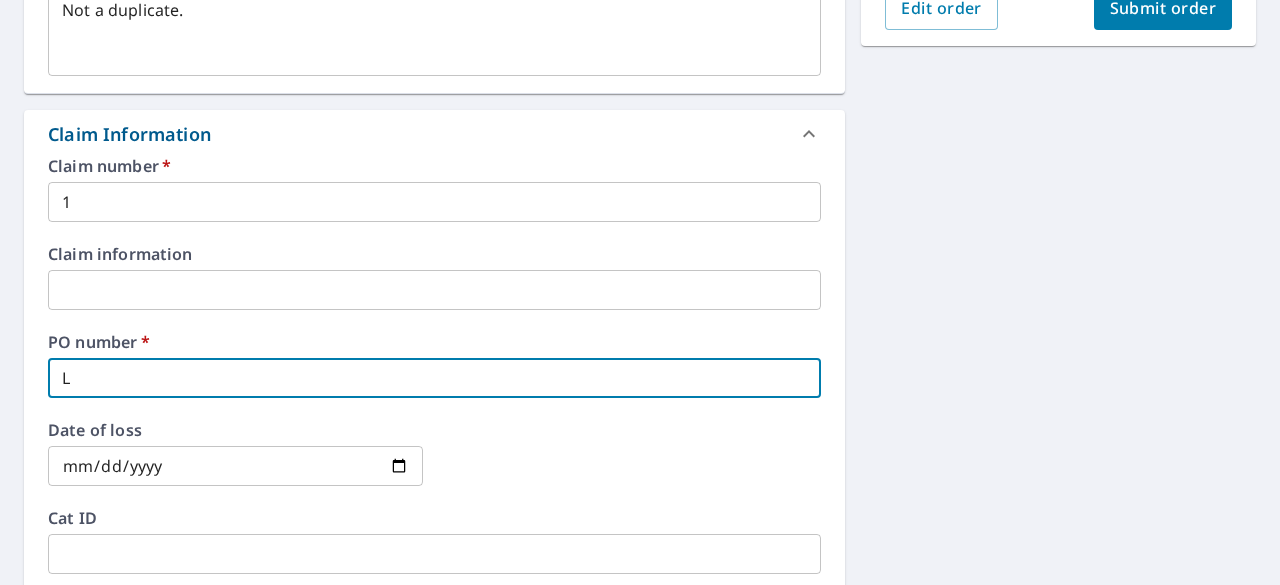 type on "x" 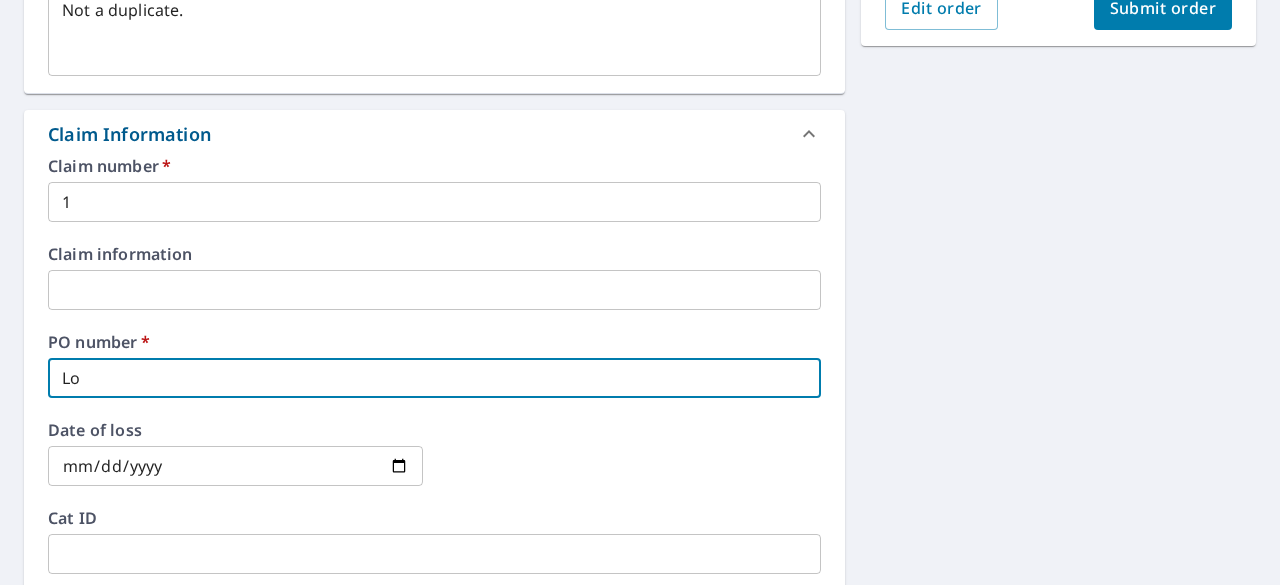 type on "Low" 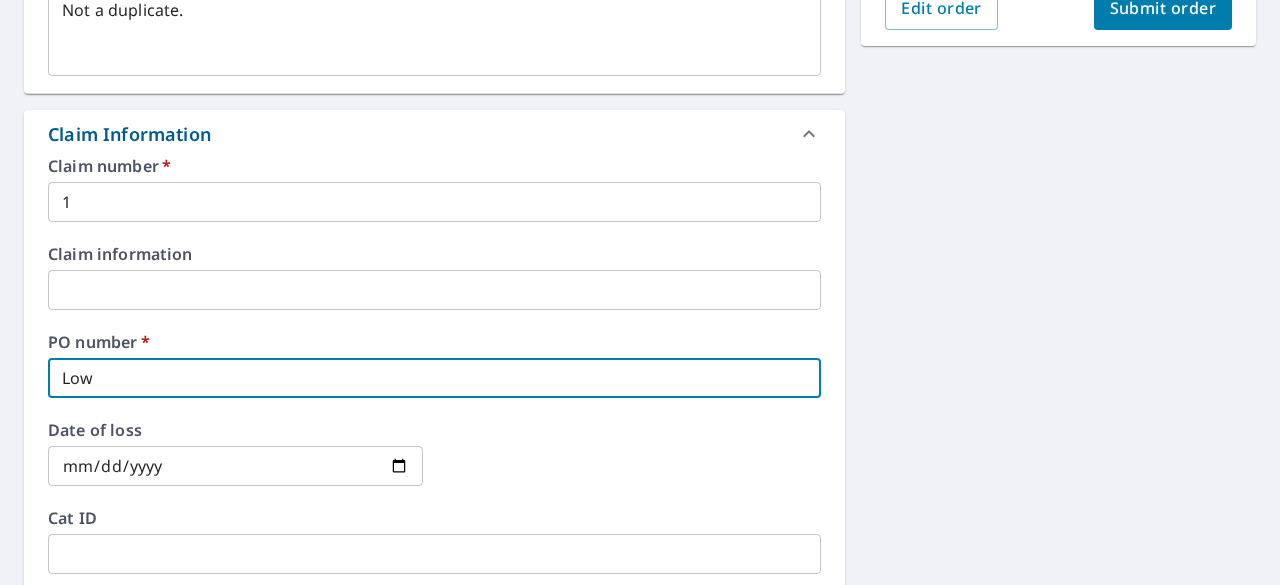 type on "x" 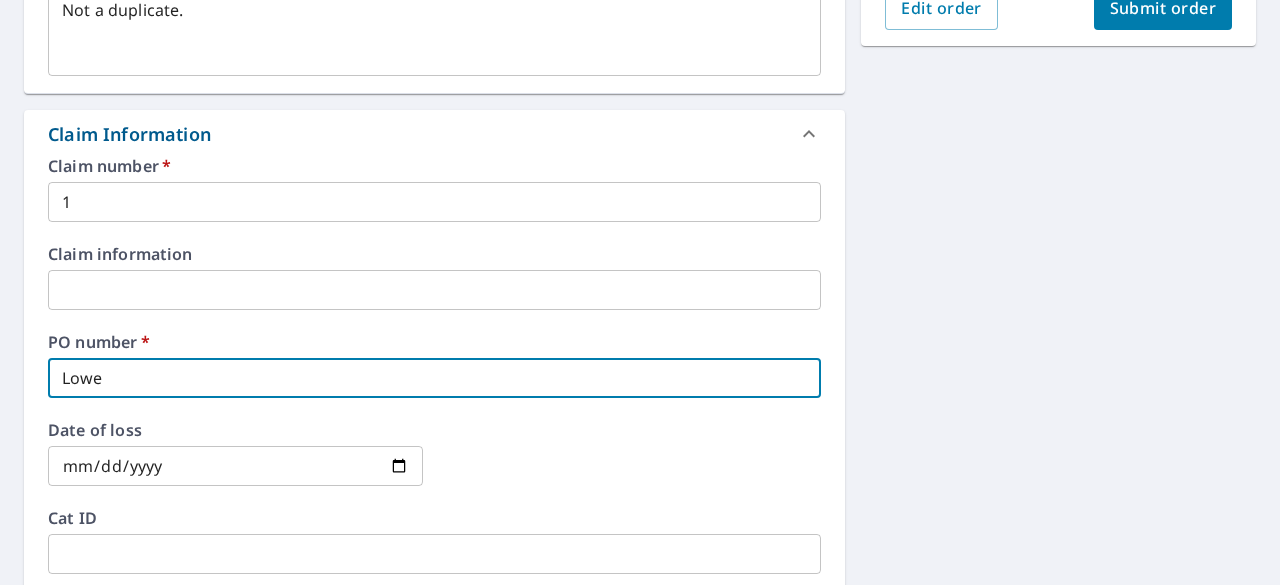 type on "x" 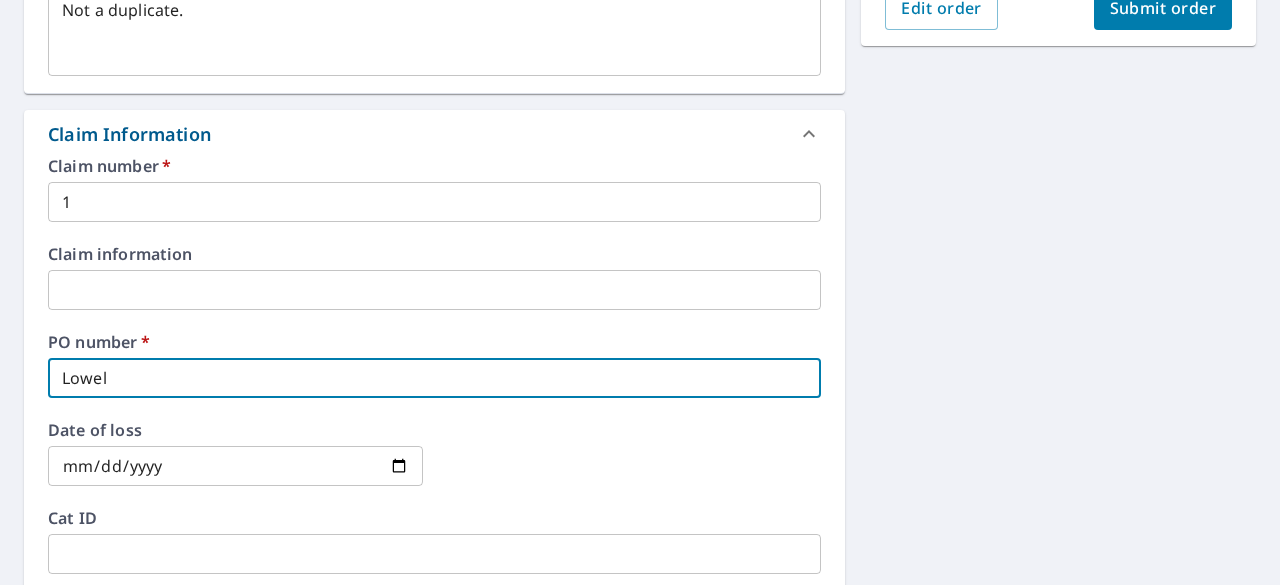 type on "x" 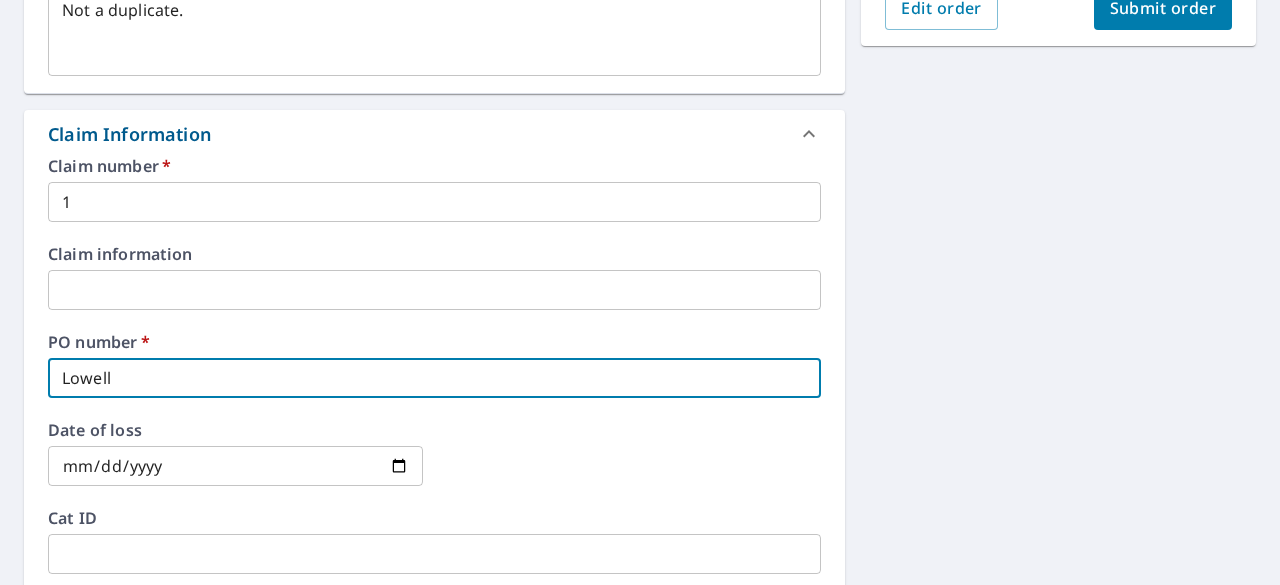 type on "x" 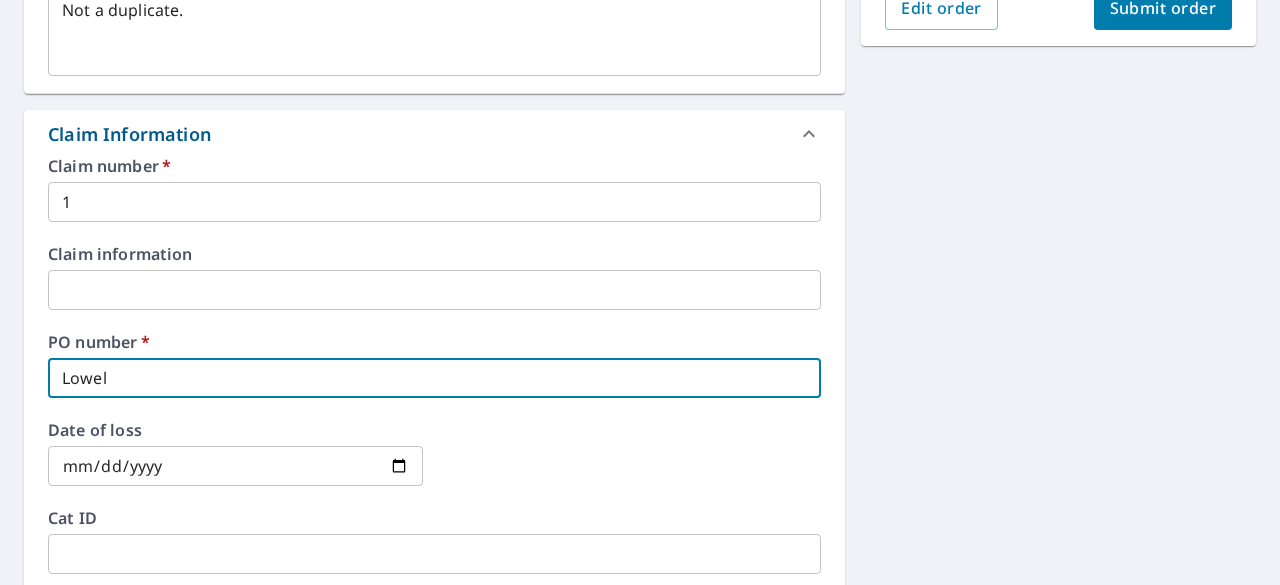 type on "x" 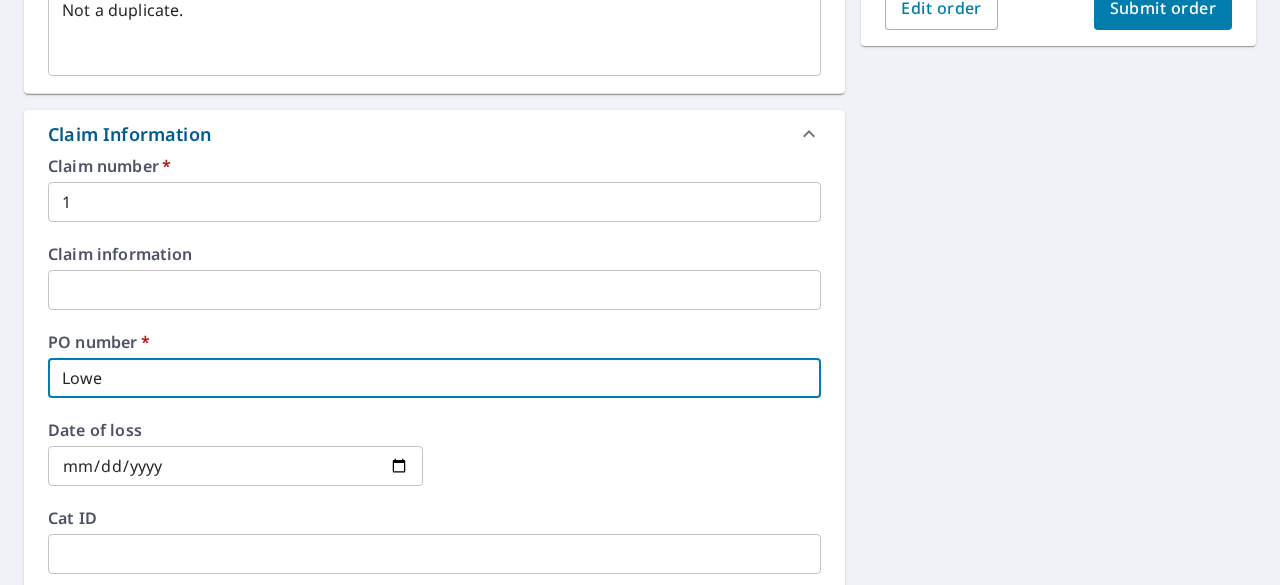 type on "x" 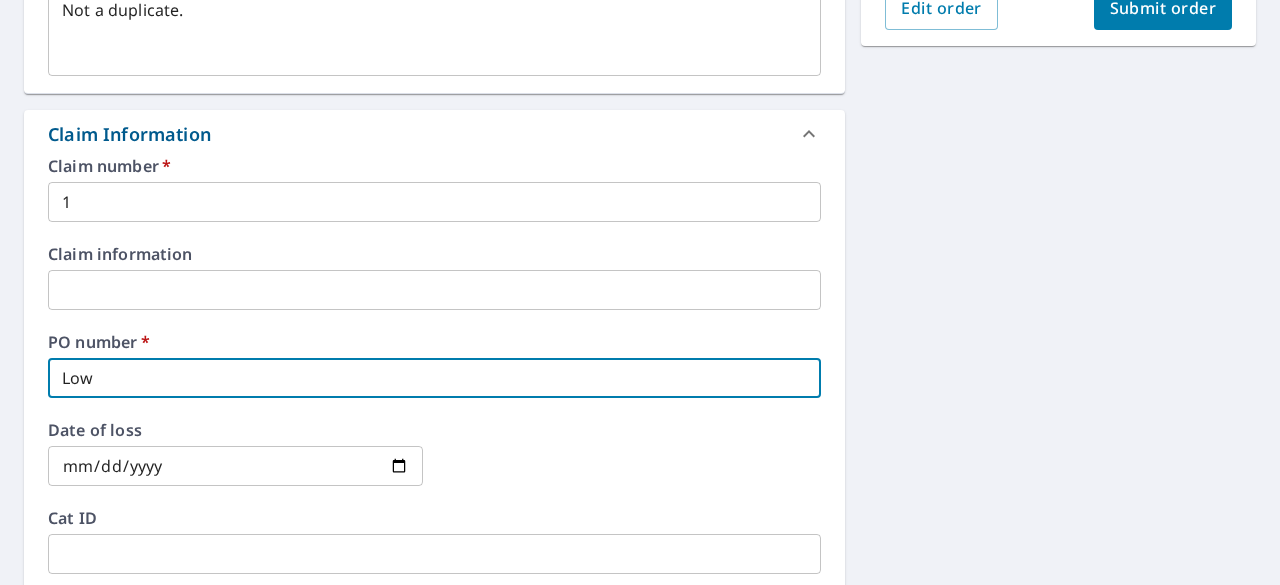 type on "x" 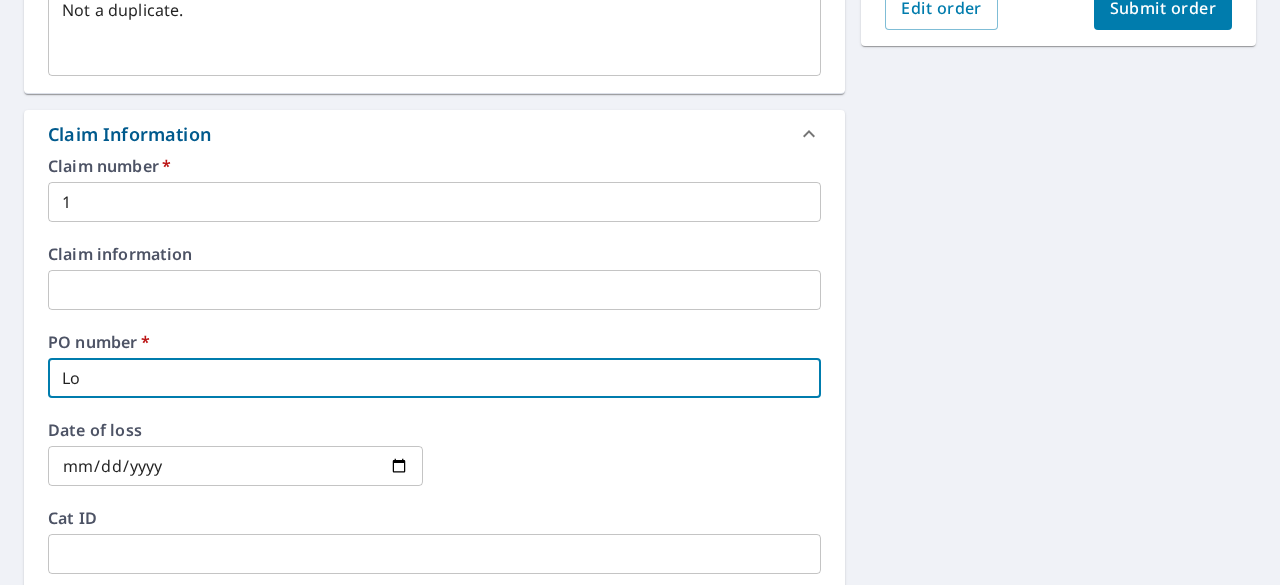 type on "x" 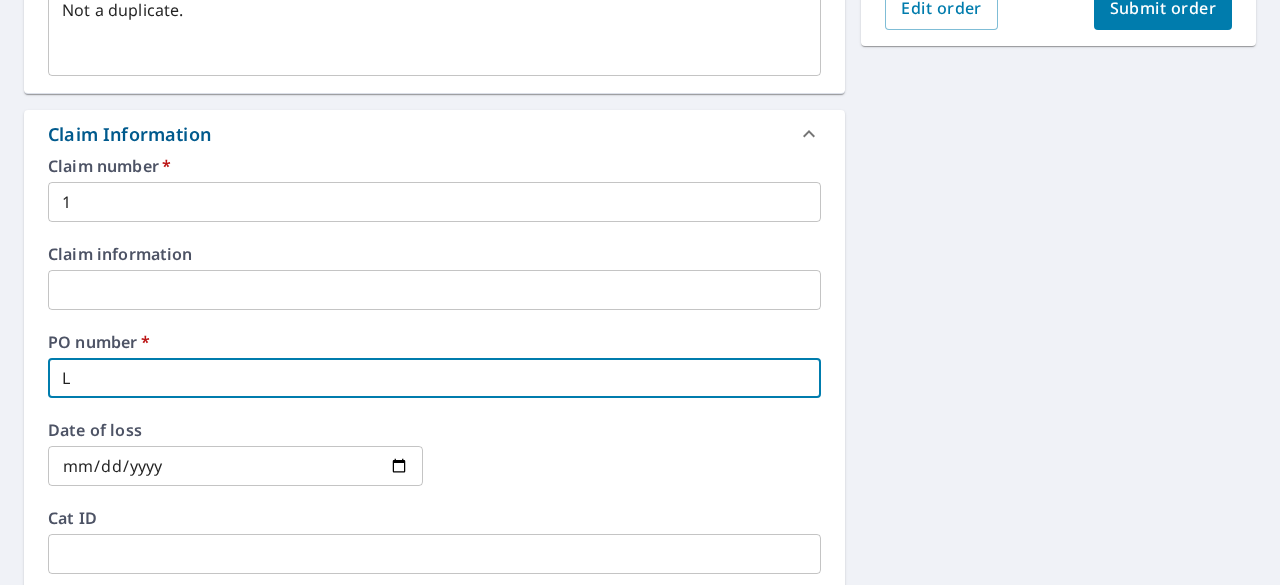 type on "x" 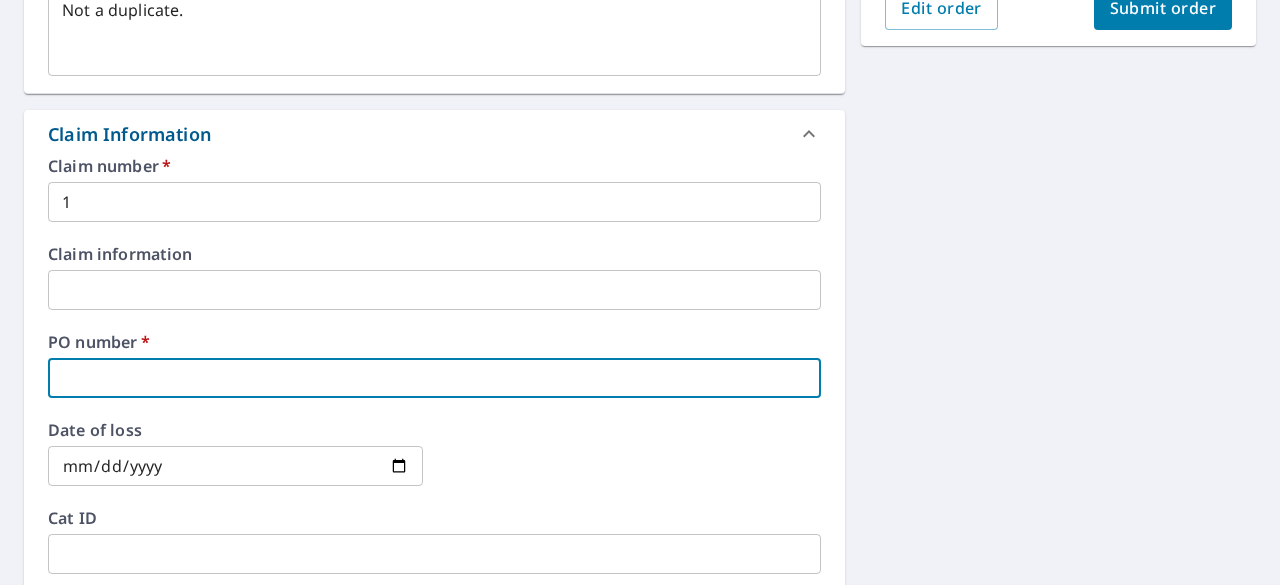 type on "x" 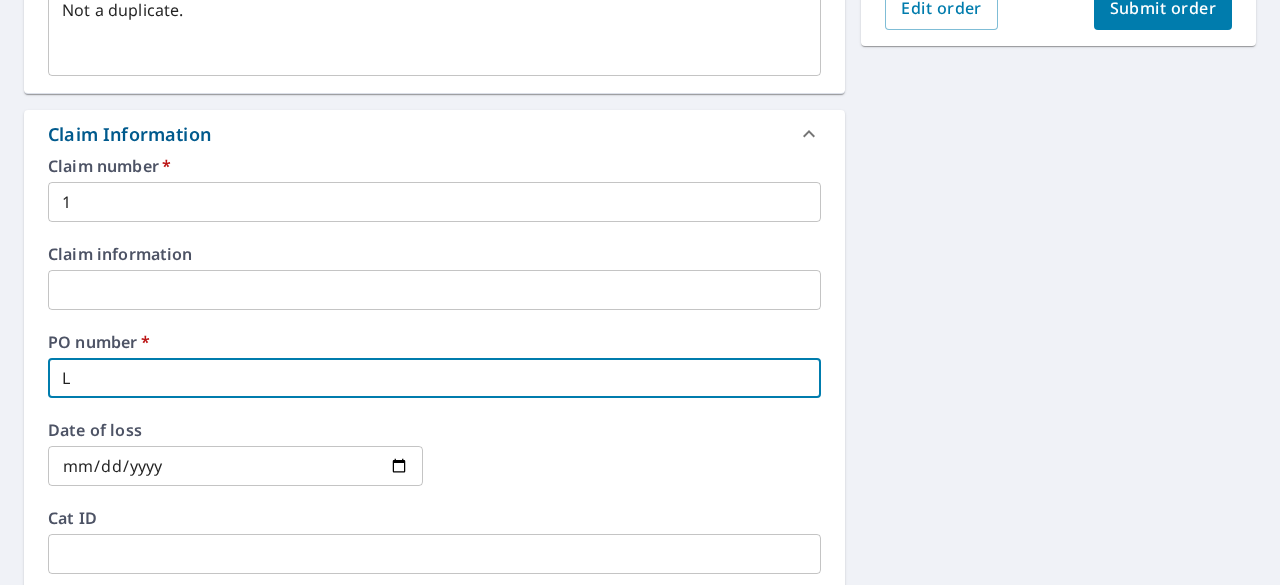 type on "x" 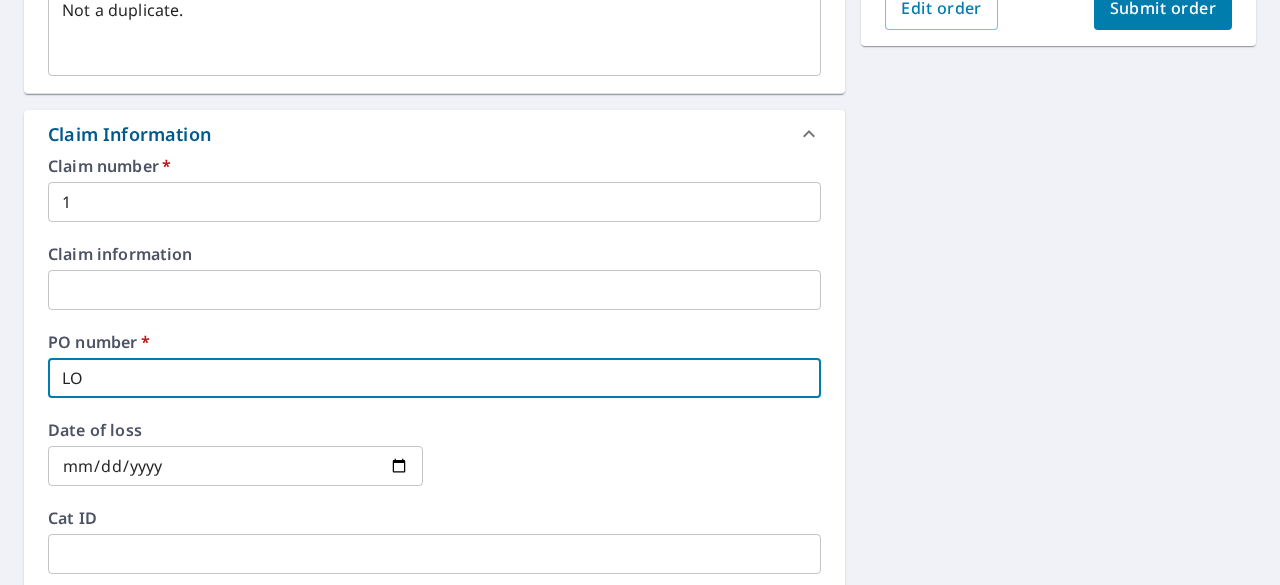 type on "x" 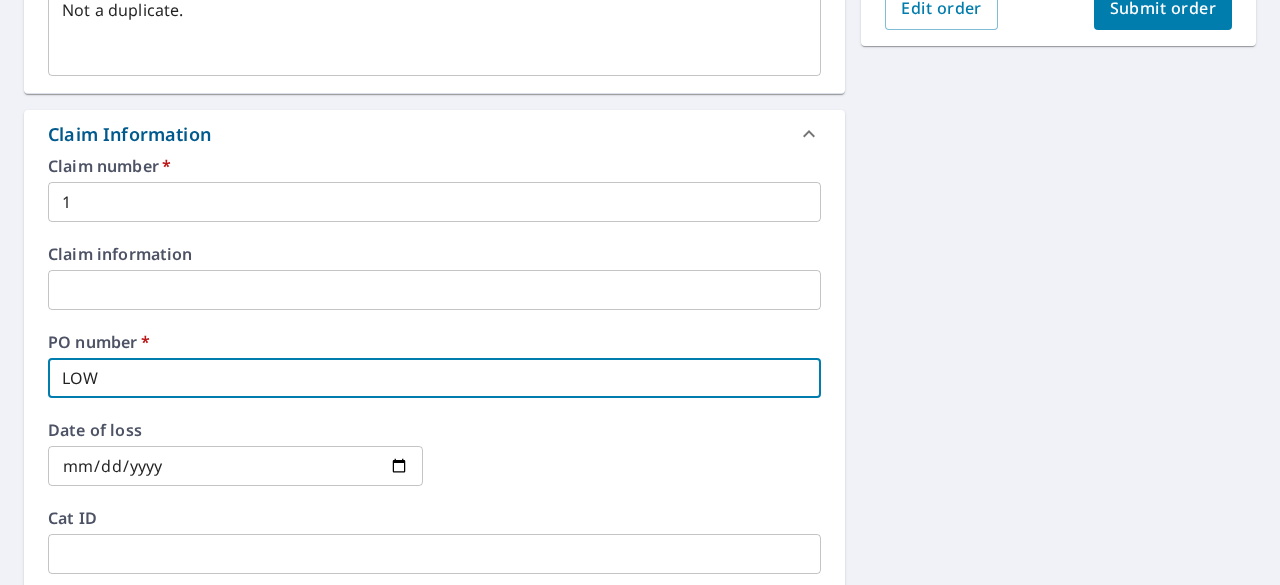 type on "x" 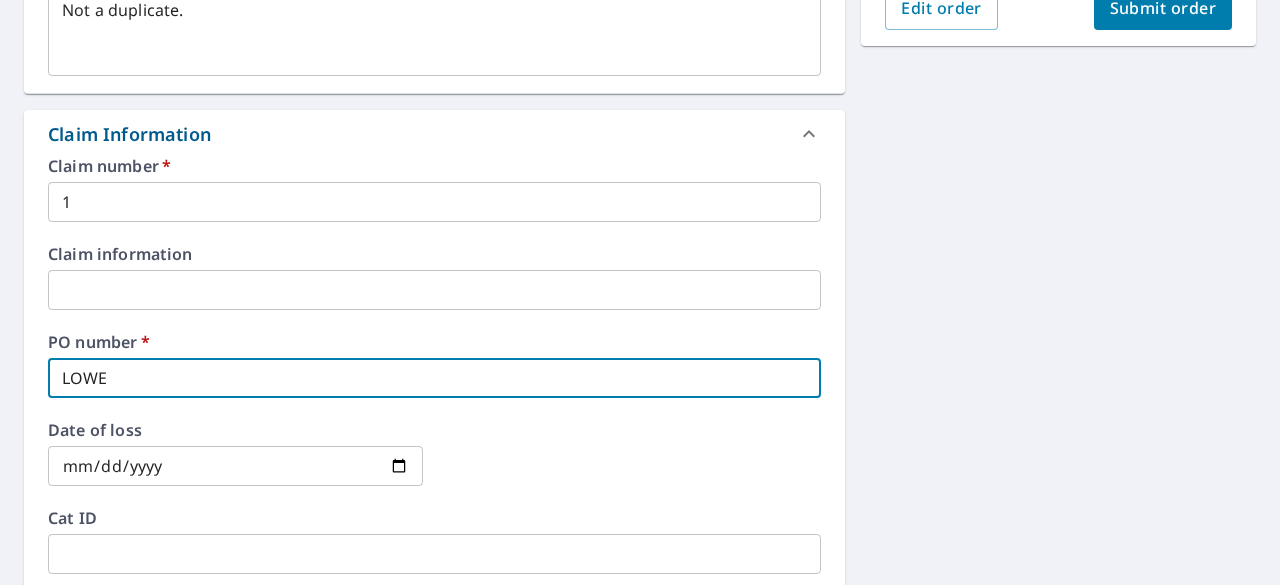 type on "x" 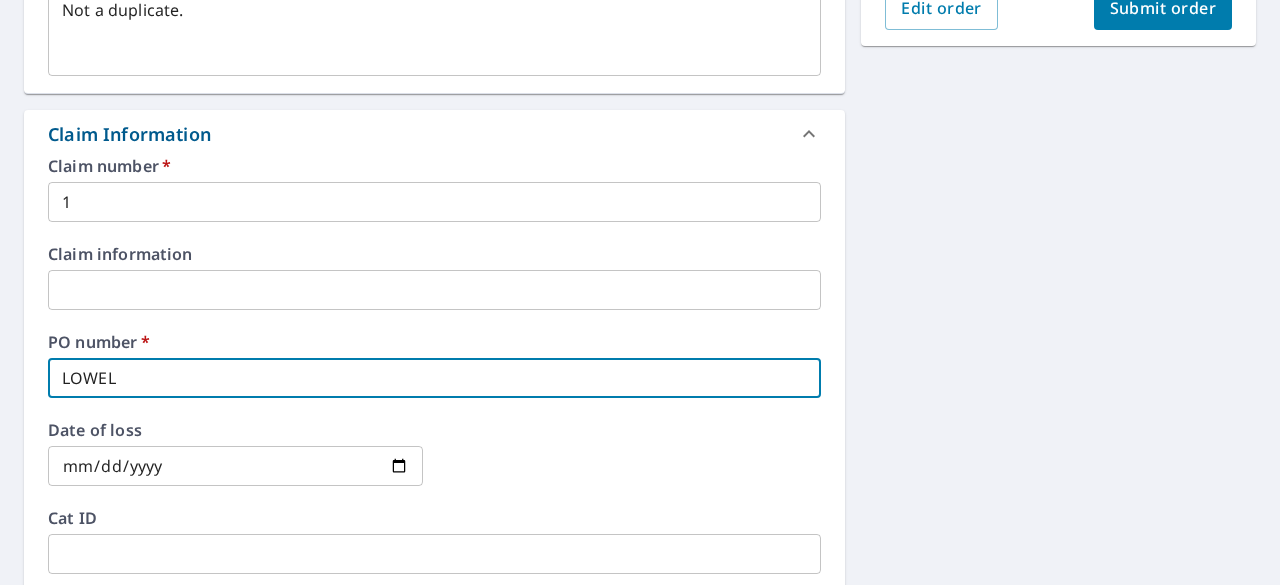 type on "x" 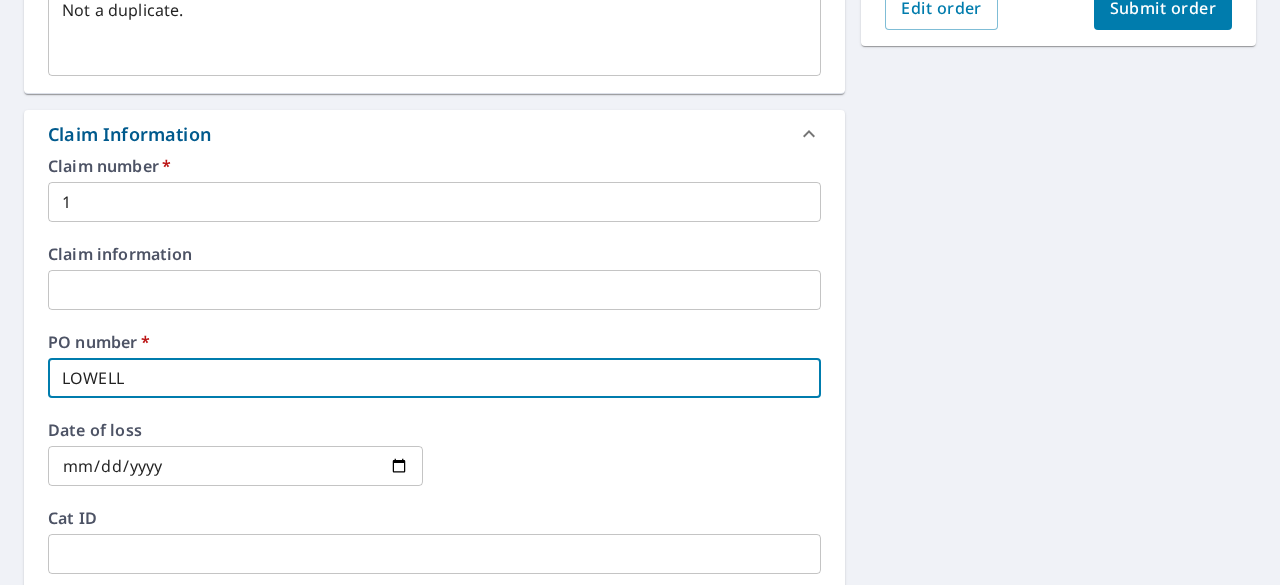 type on "x" 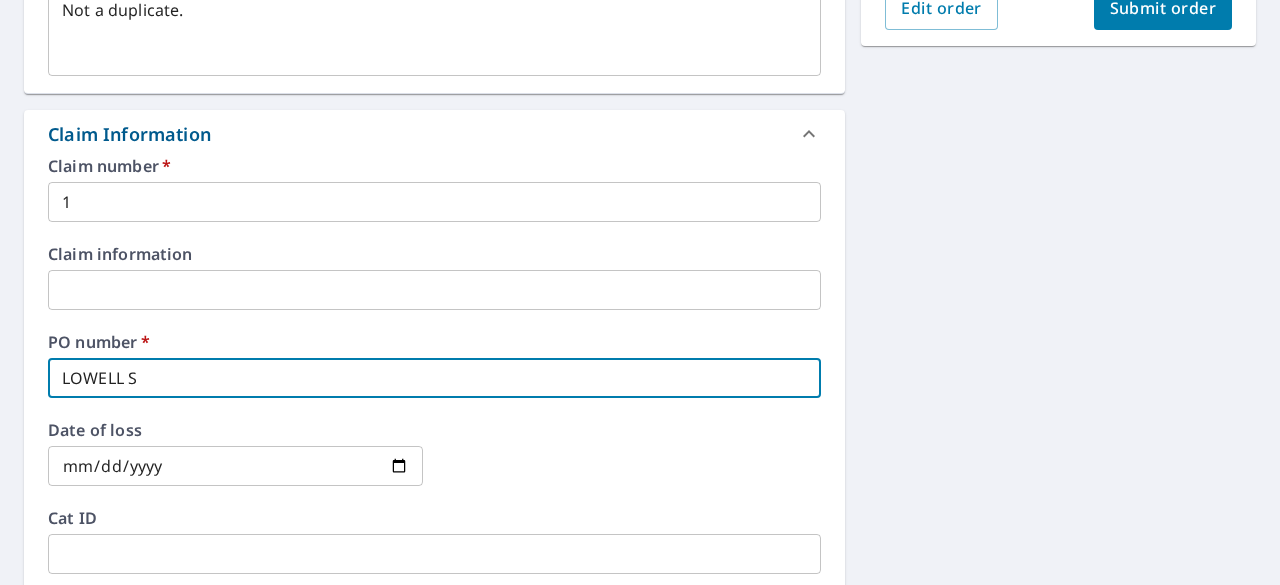 type on "x" 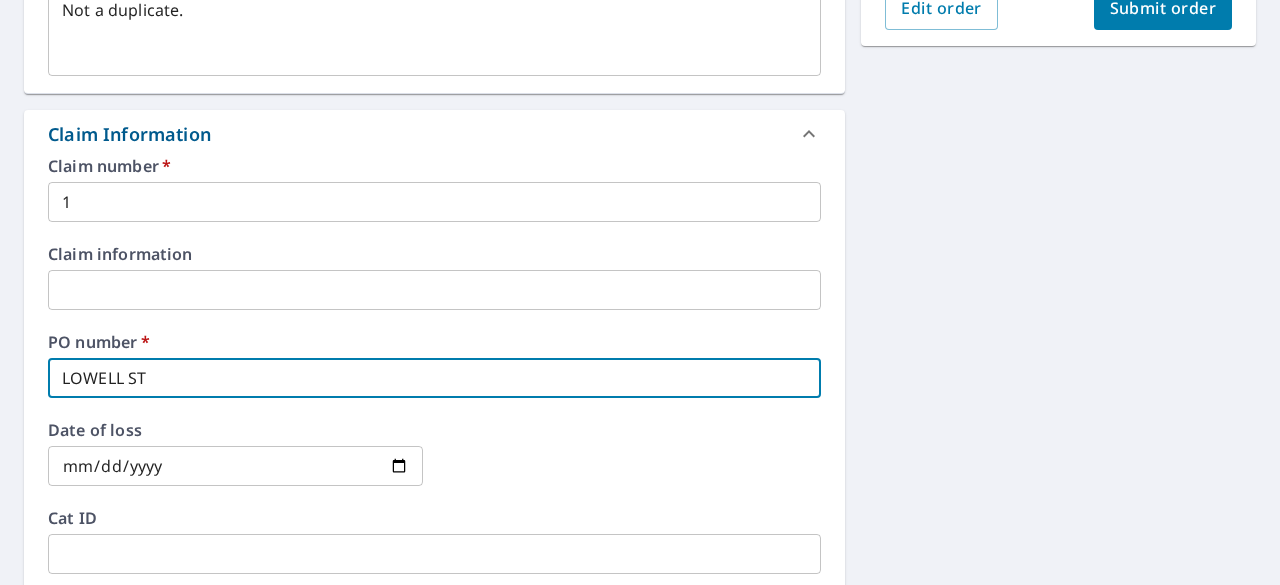 type on "x" 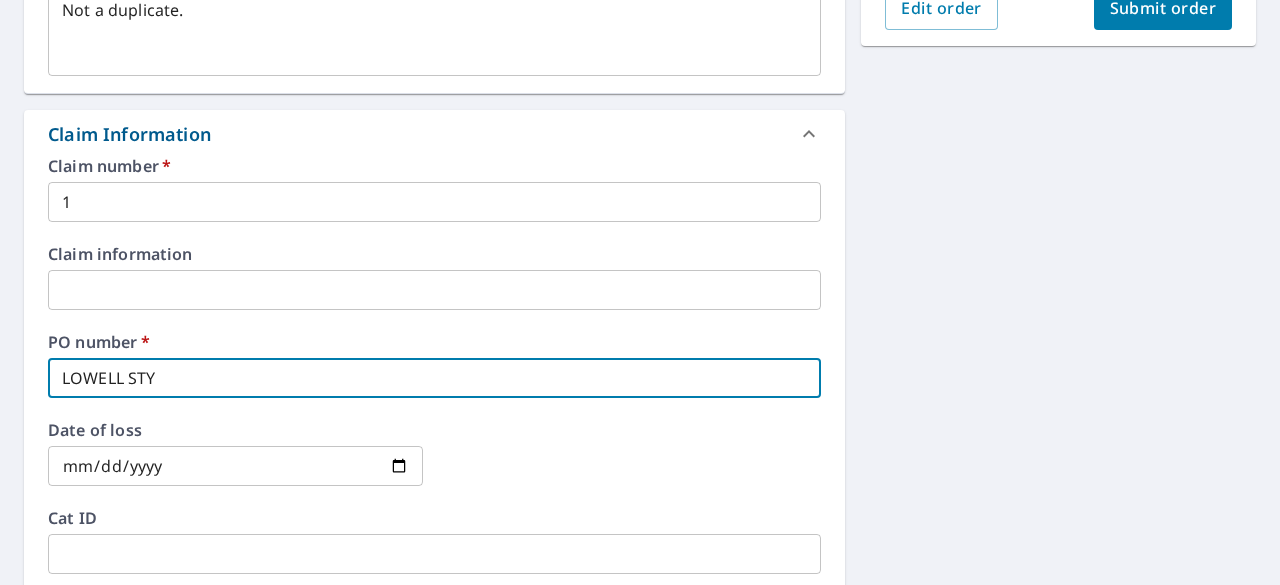 type on "x" 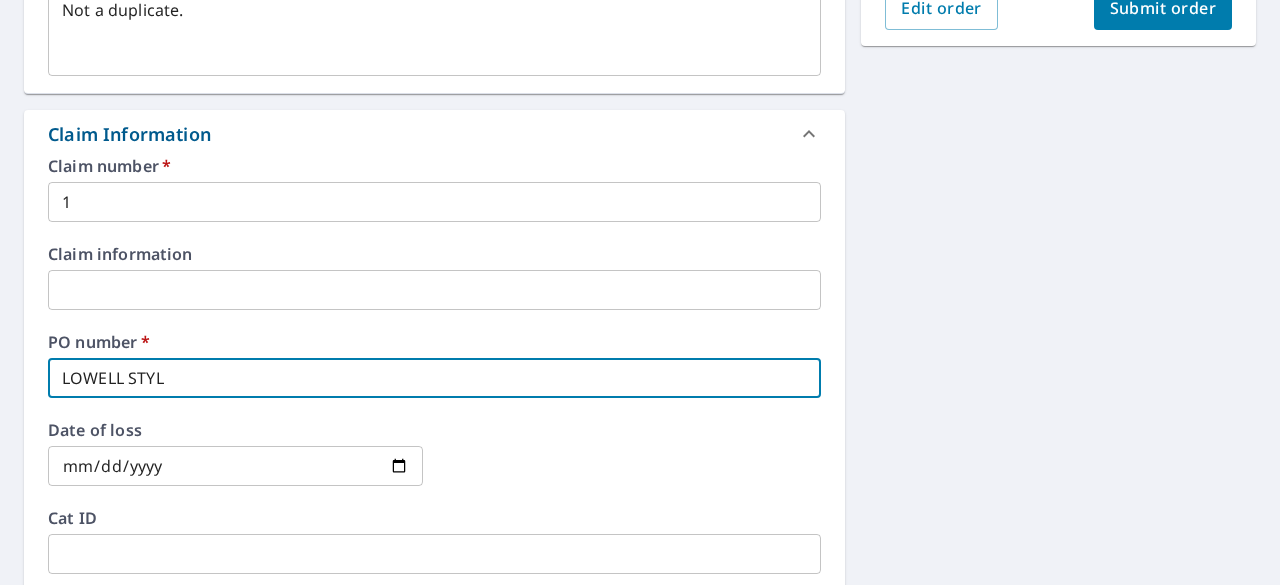 type on "x" 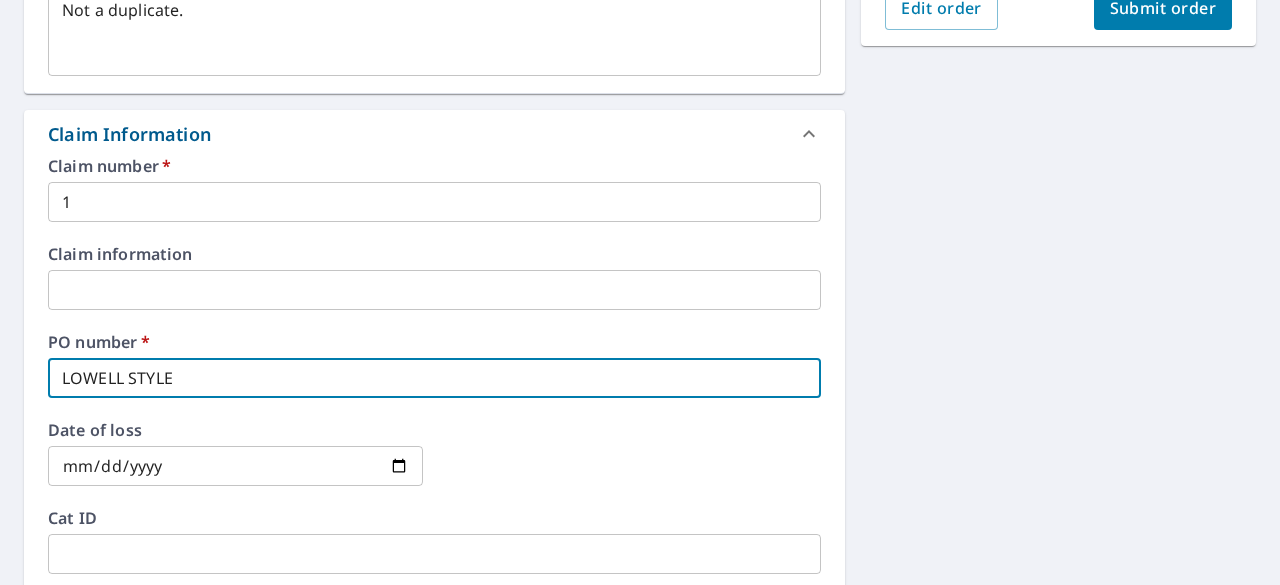 type on "x" 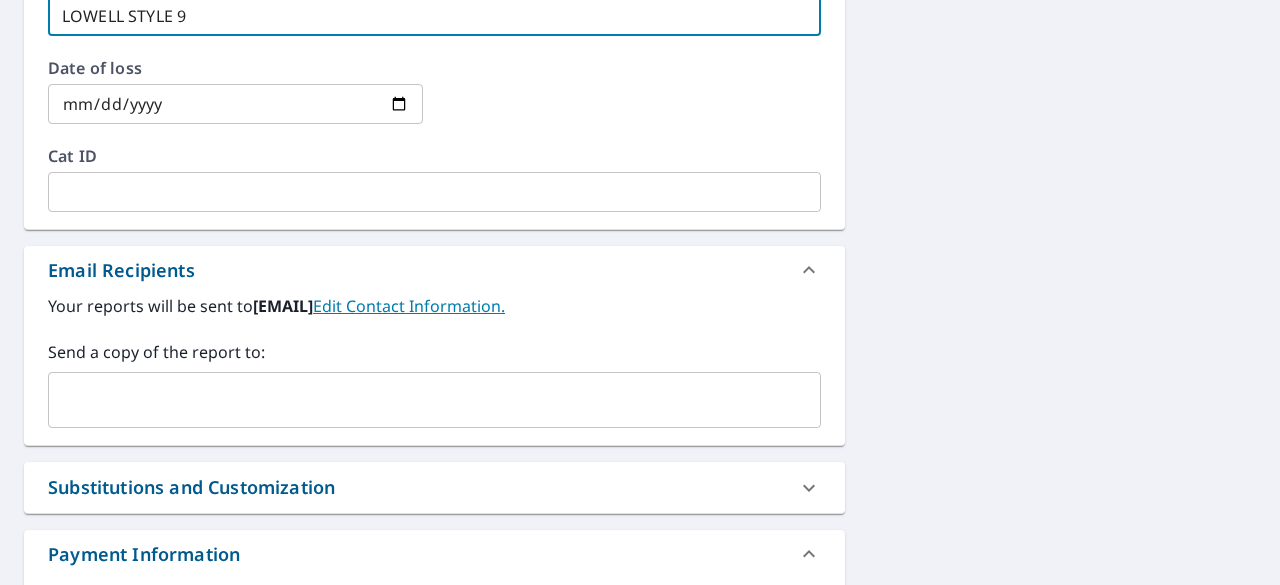 scroll, scrollTop: 1082, scrollLeft: 0, axis: vertical 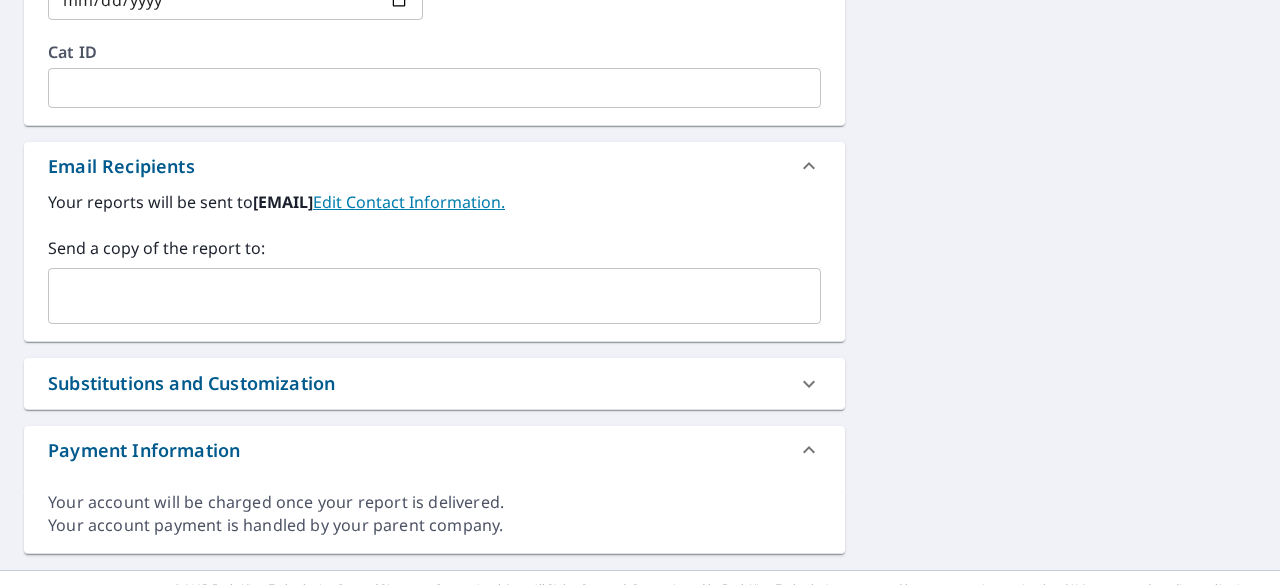 type on "LOWELL STYLE 9" 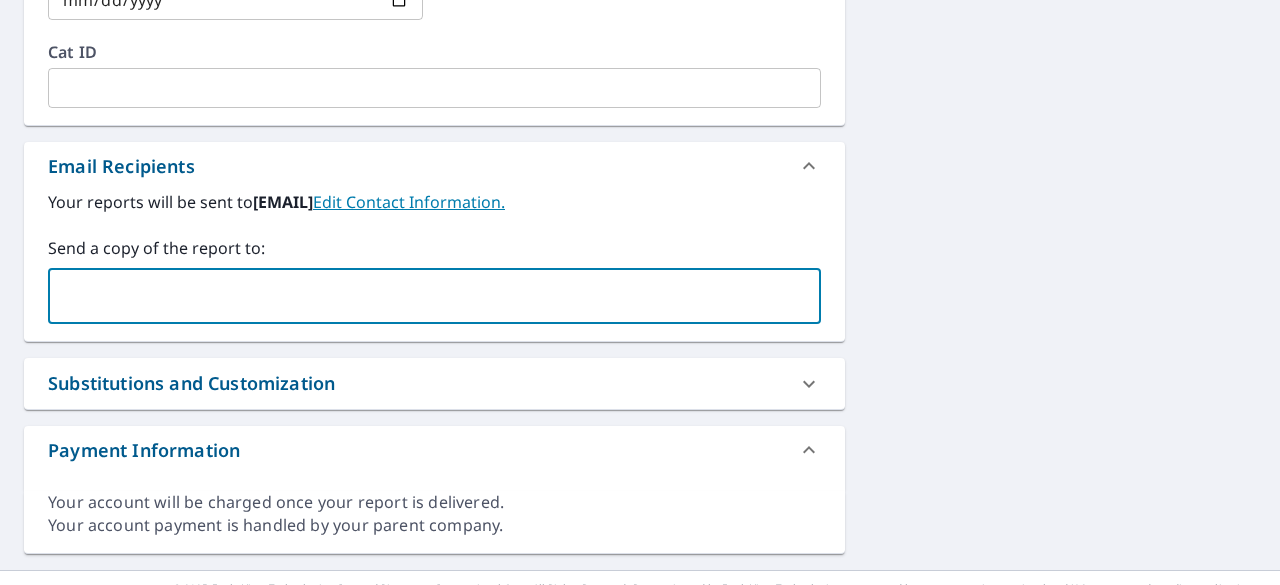 type on "[EMAIL]" 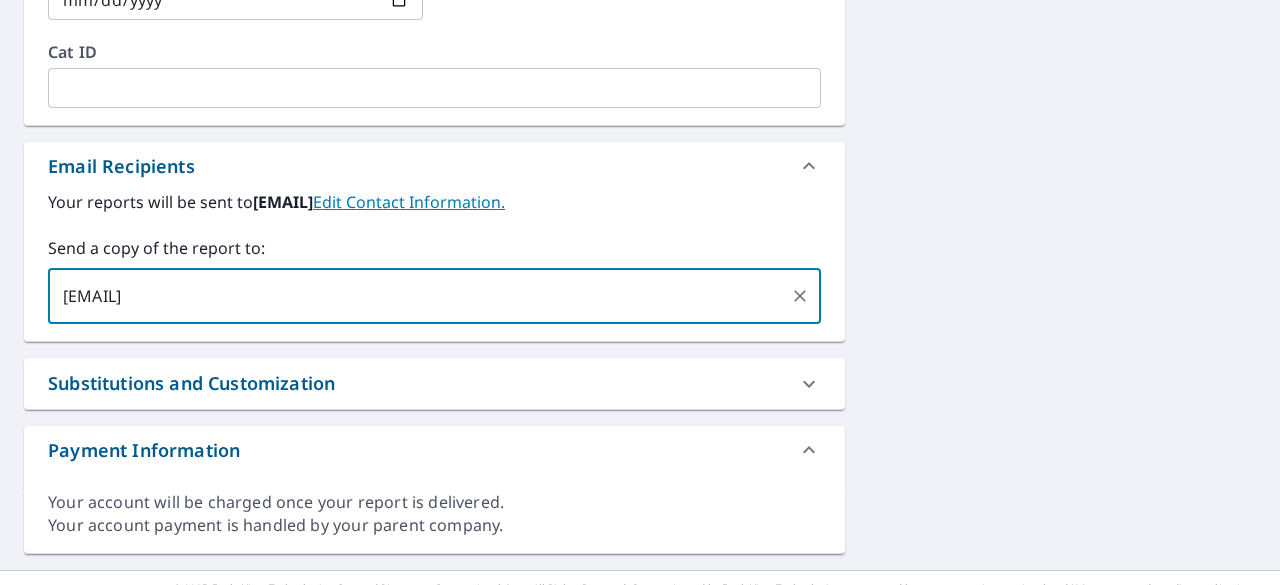 scroll, scrollTop: 1115, scrollLeft: 0, axis: vertical 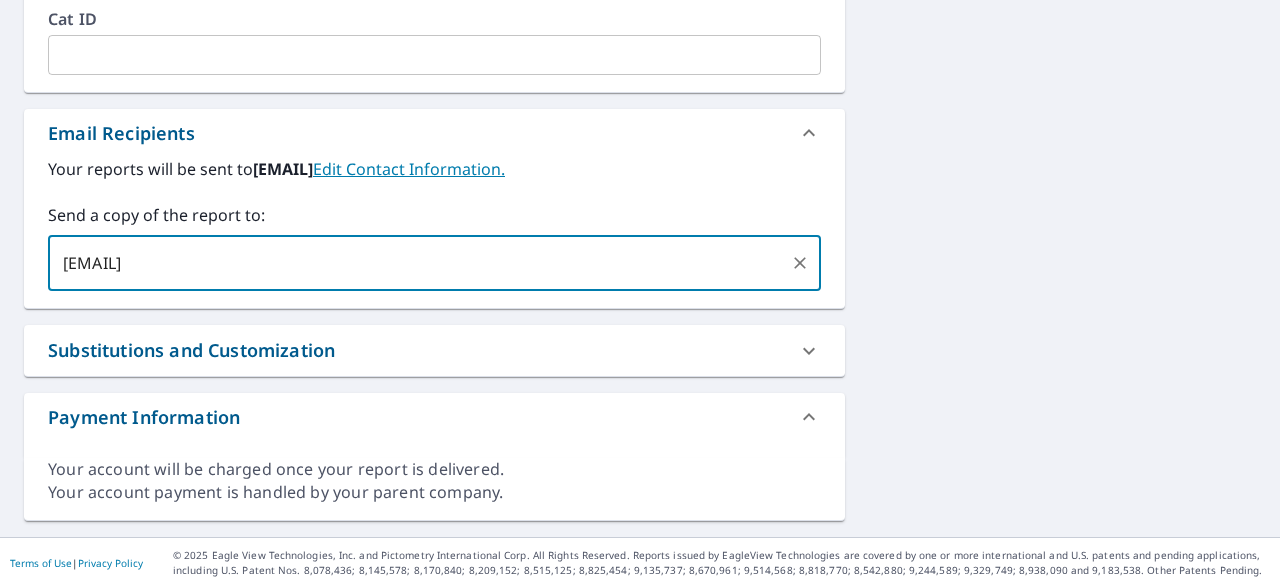 type on "x" 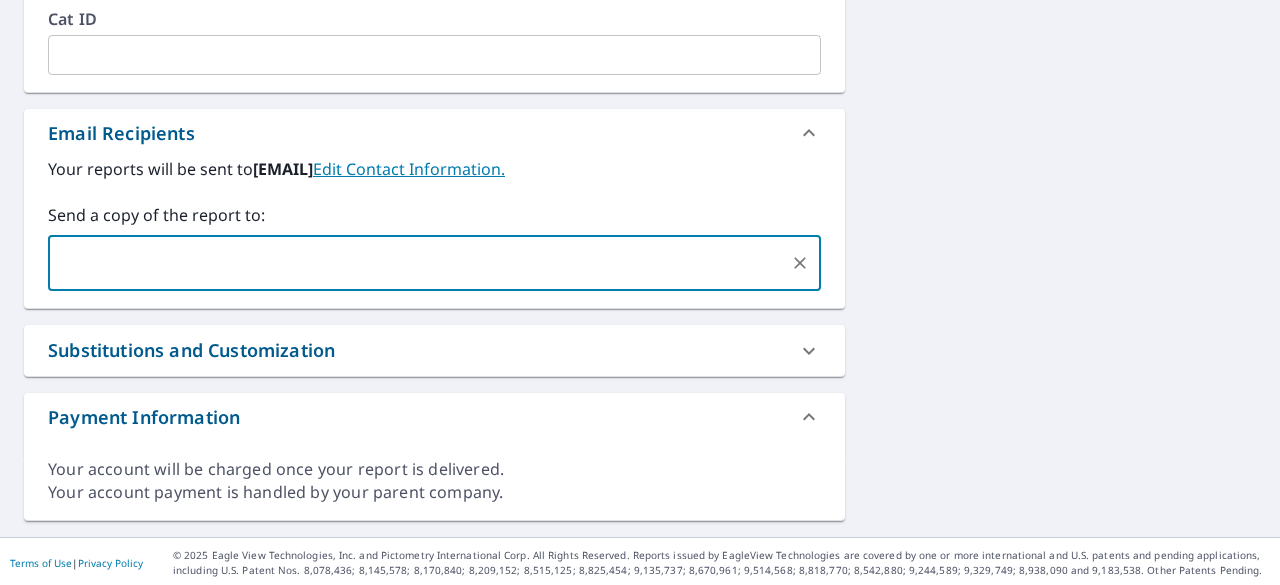 click 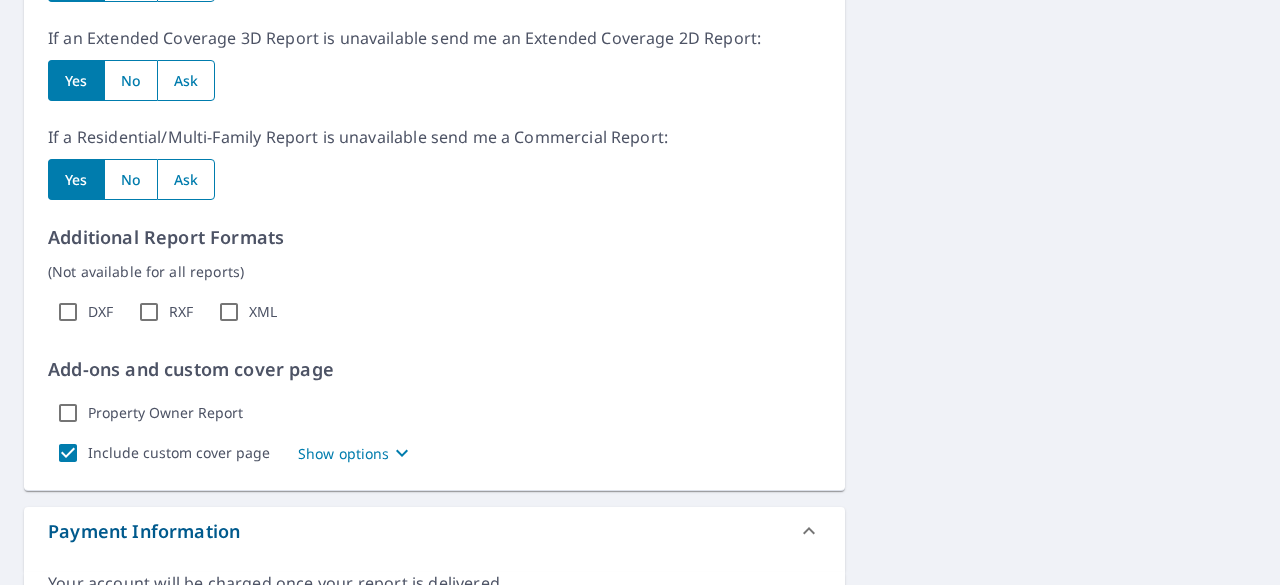 scroll, scrollTop: 1655, scrollLeft: 0, axis: vertical 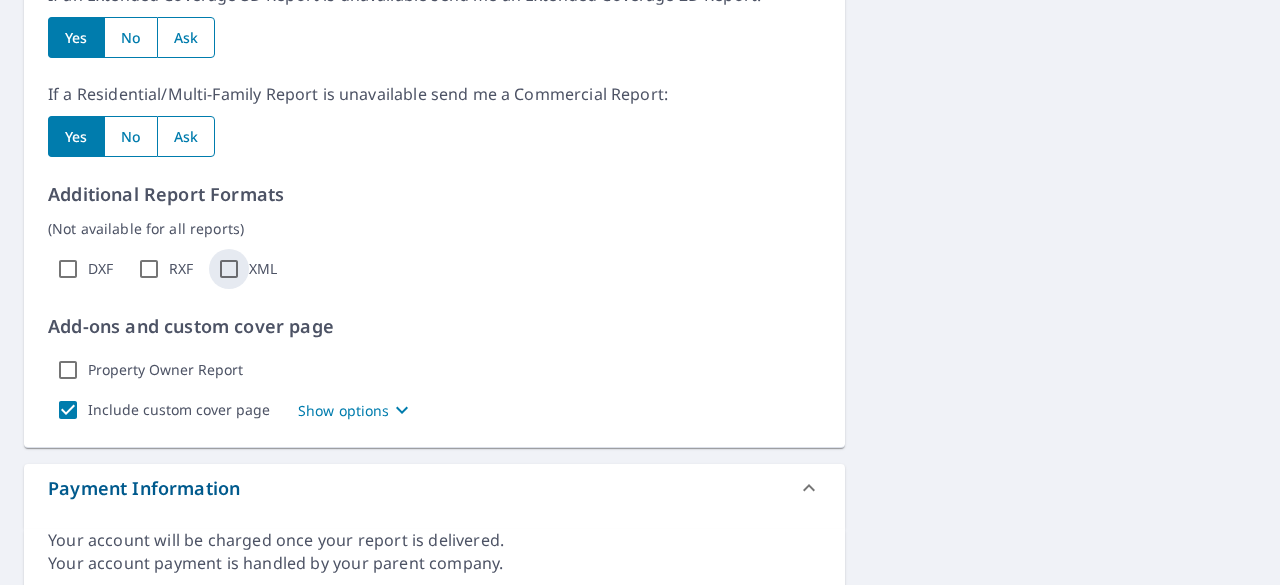 click on "XML" at bounding box center [229, 269] 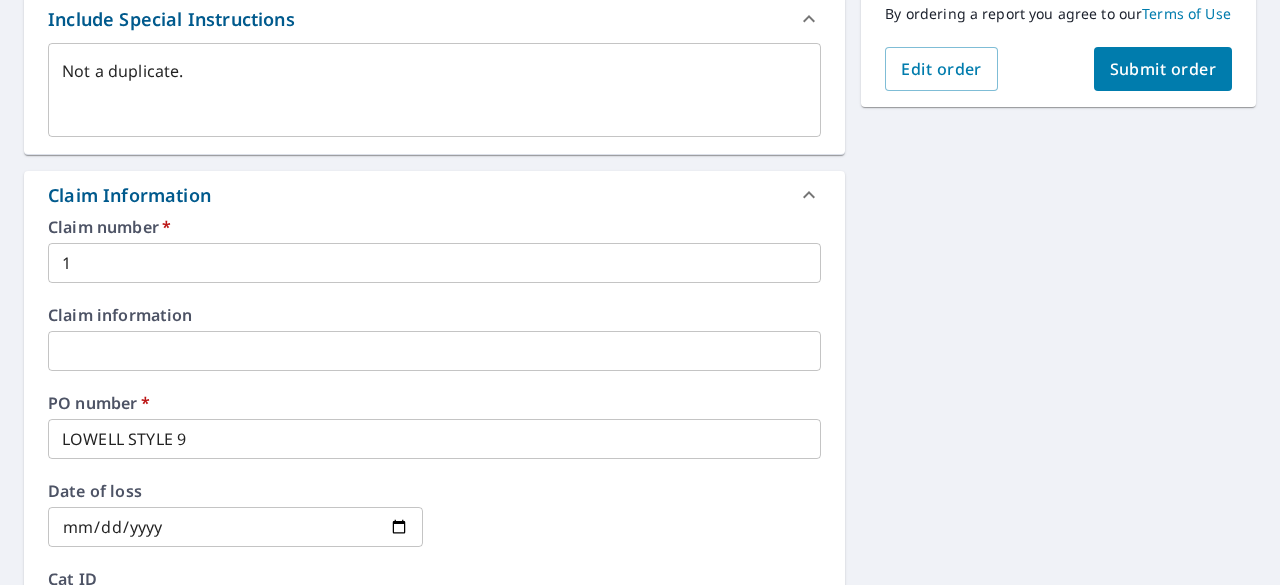 scroll, scrollTop: 459, scrollLeft: 0, axis: vertical 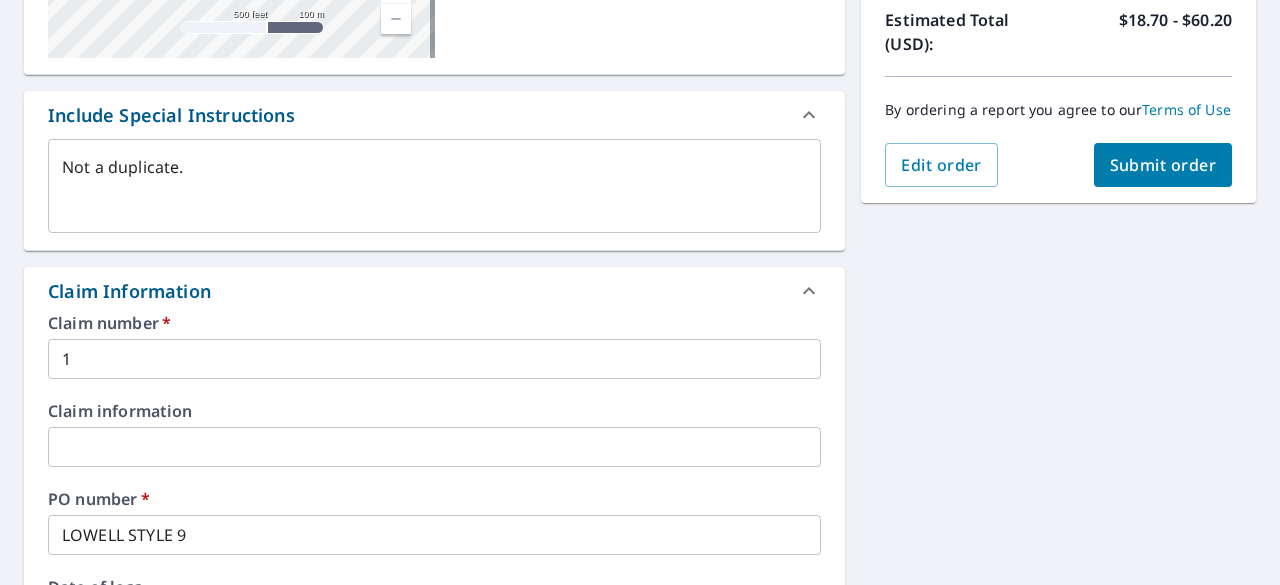 click on "Submit order" at bounding box center [1163, 165] 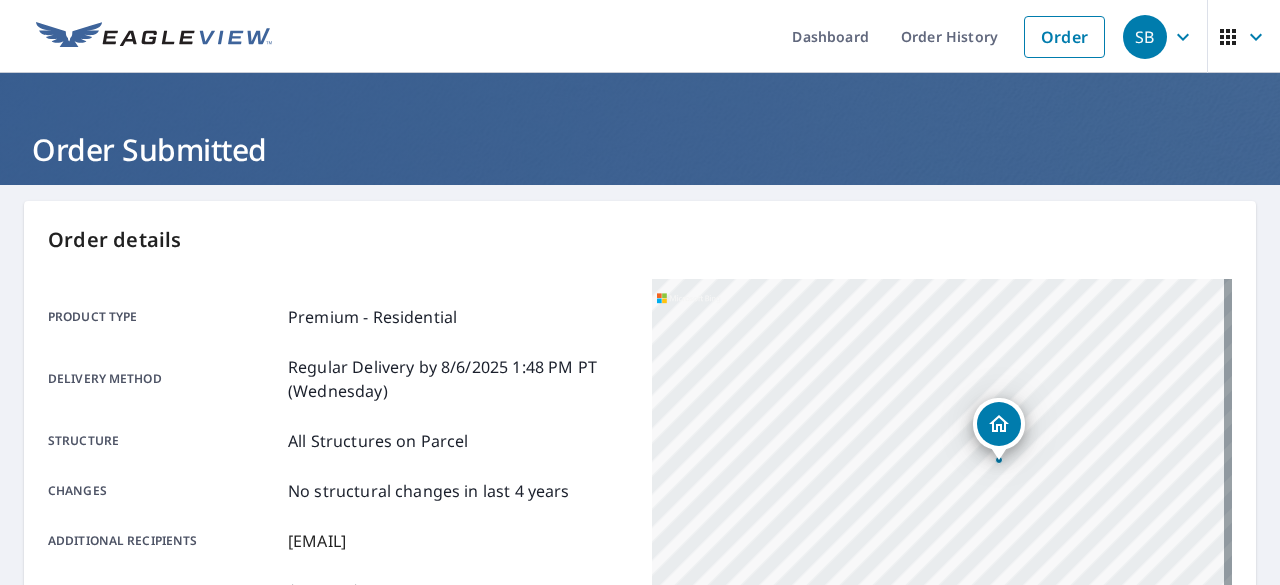 scroll, scrollTop: 157, scrollLeft: 0, axis: vertical 